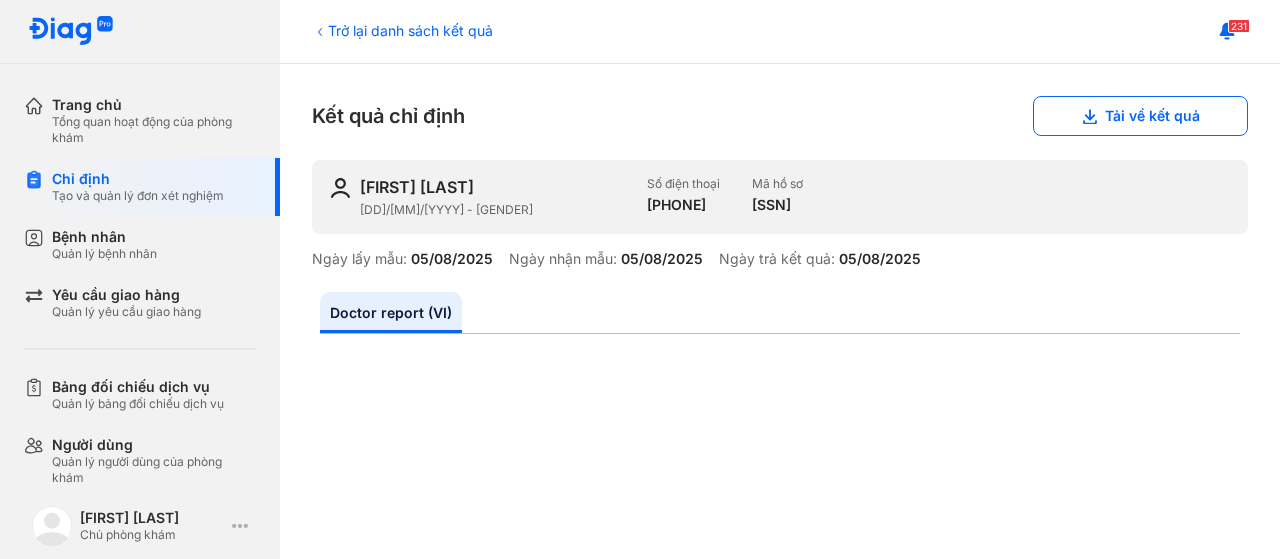 scroll, scrollTop: 0, scrollLeft: 0, axis: both 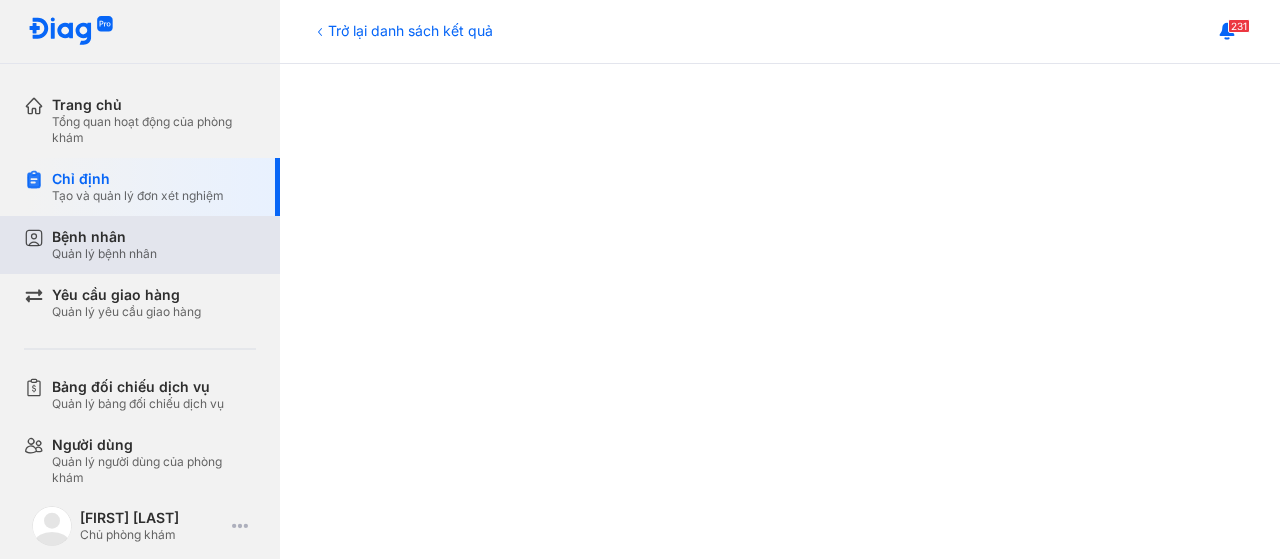 click on "Bệnh nhân" at bounding box center (104, 237) 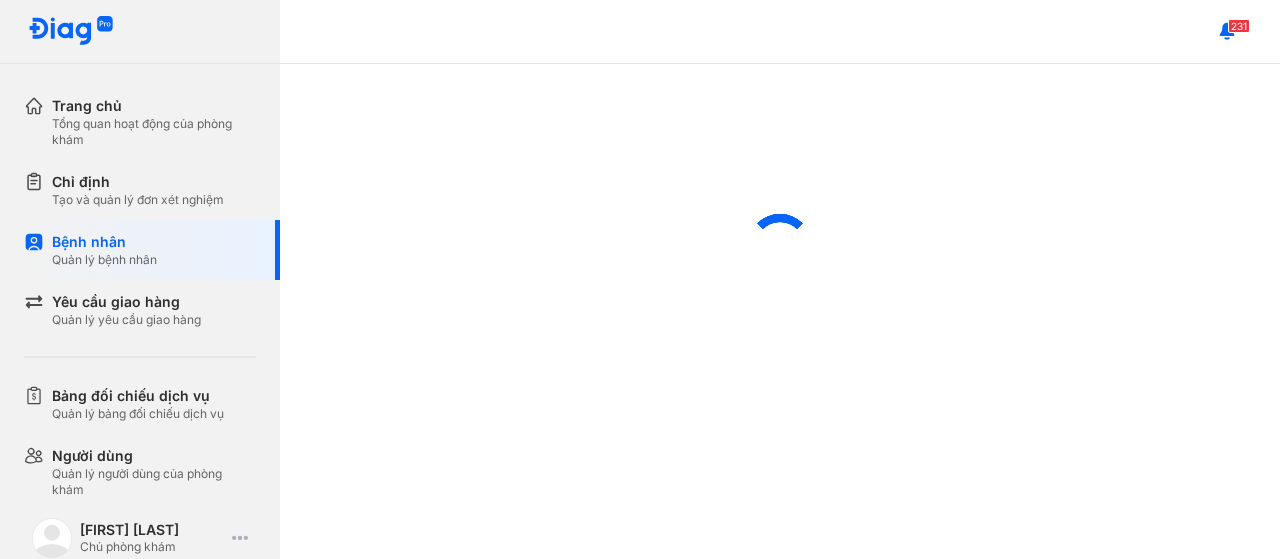 scroll, scrollTop: 0, scrollLeft: 0, axis: both 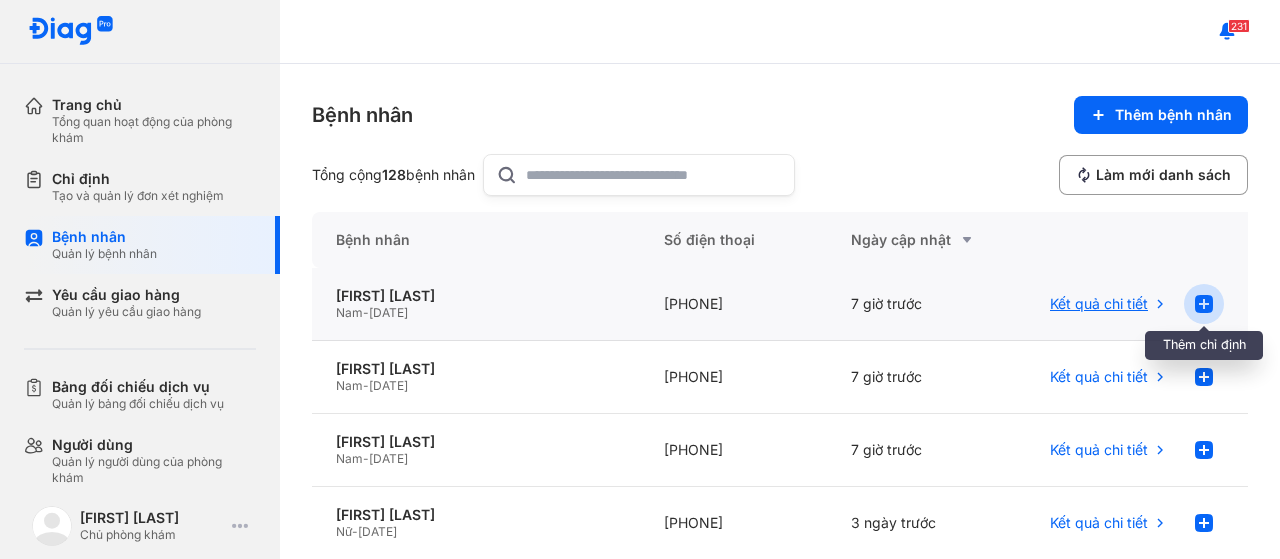 click 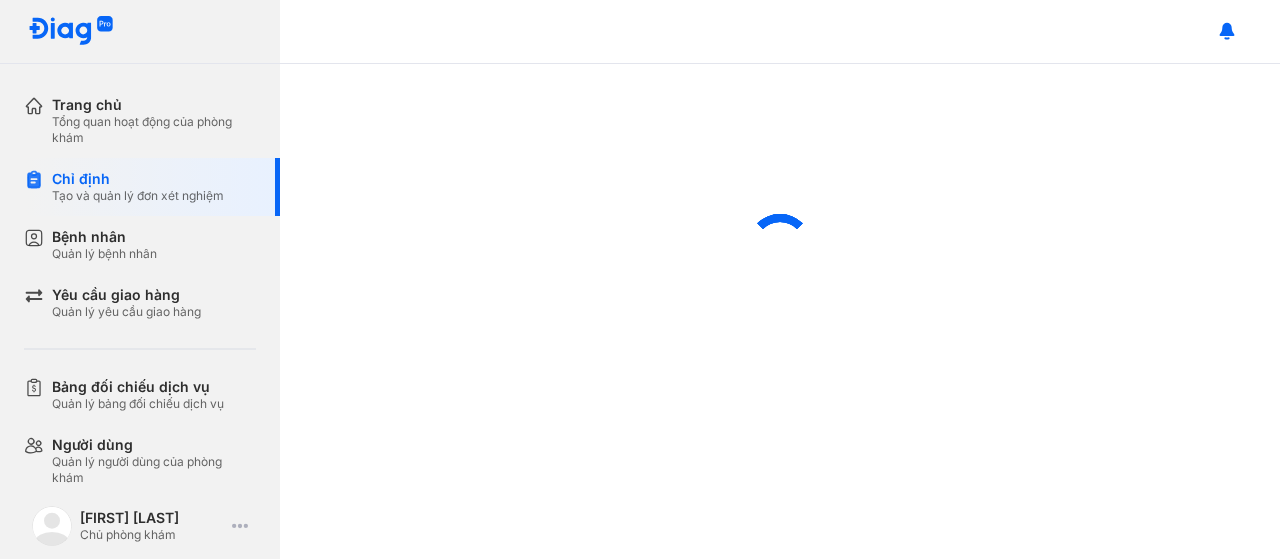 scroll, scrollTop: 0, scrollLeft: 0, axis: both 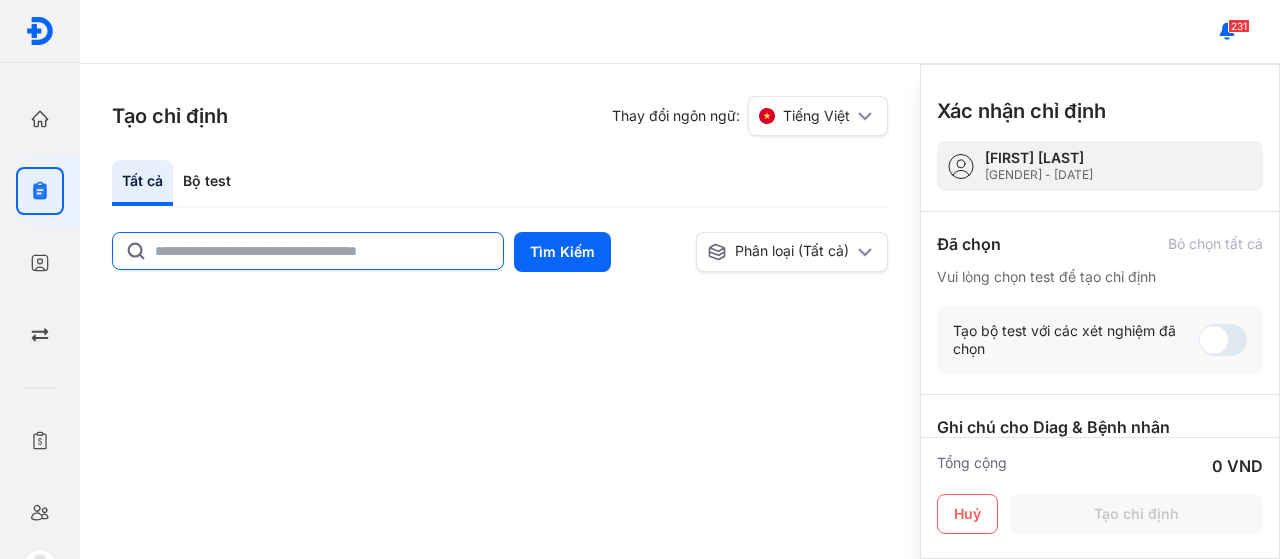 click 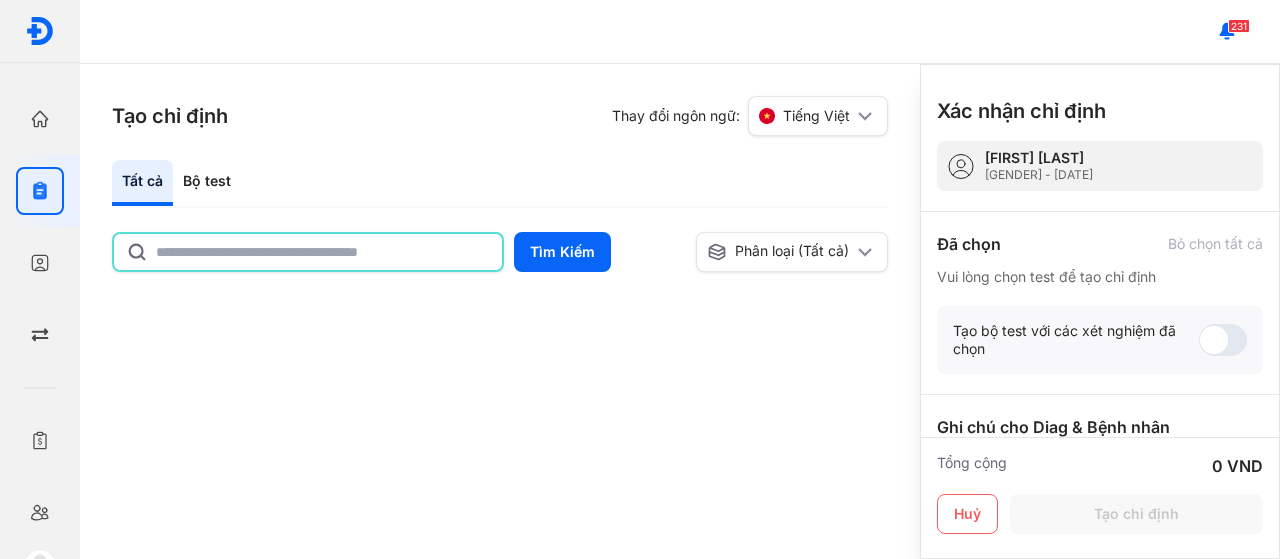 paste on "*****" 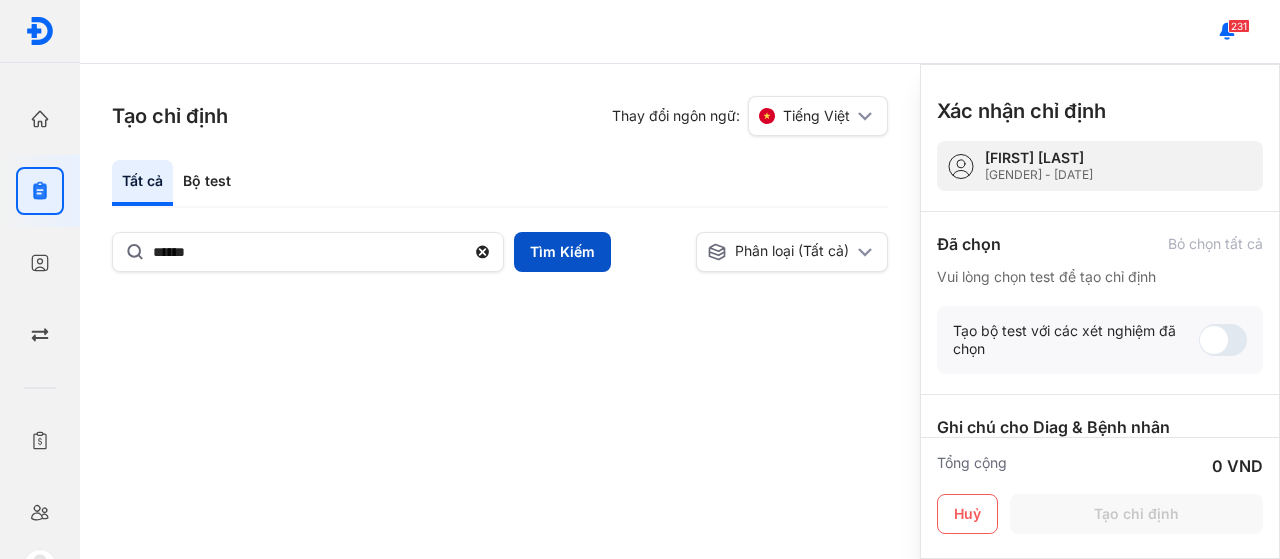 click on "Tìm Kiếm" at bounding box center (562, 252) 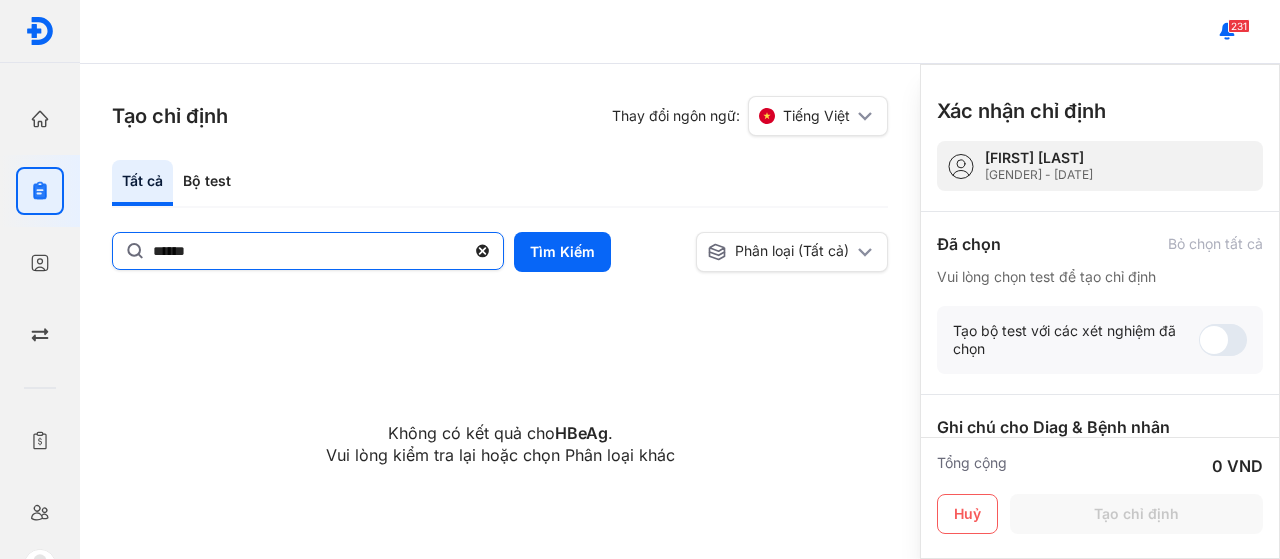 click on "*****" 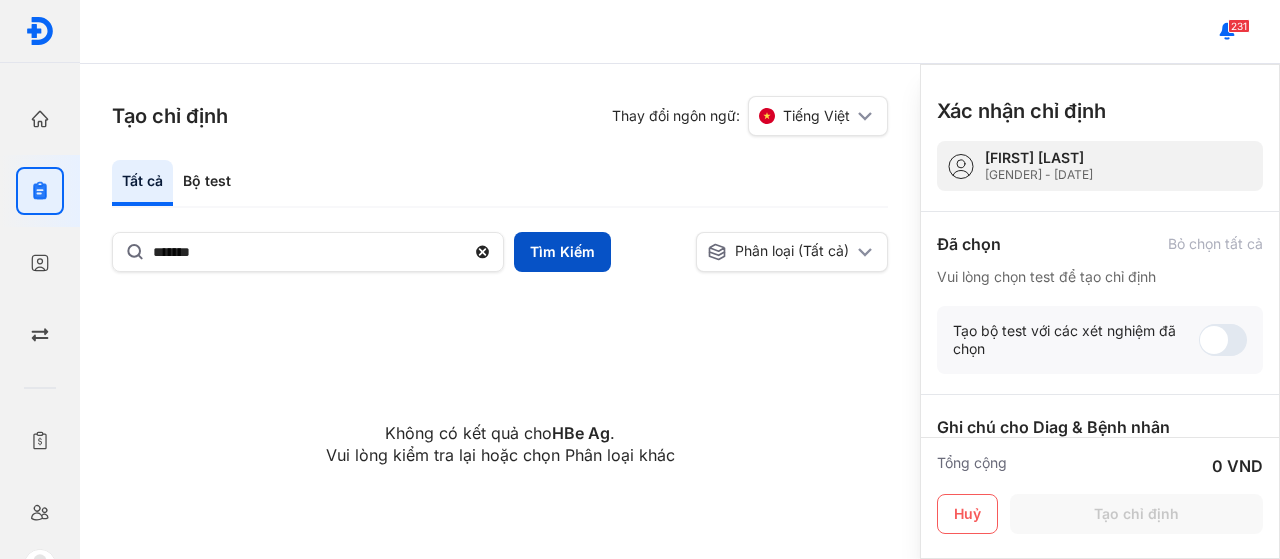 click on "Tìm Kiếm" at bounding box center (562, 252) 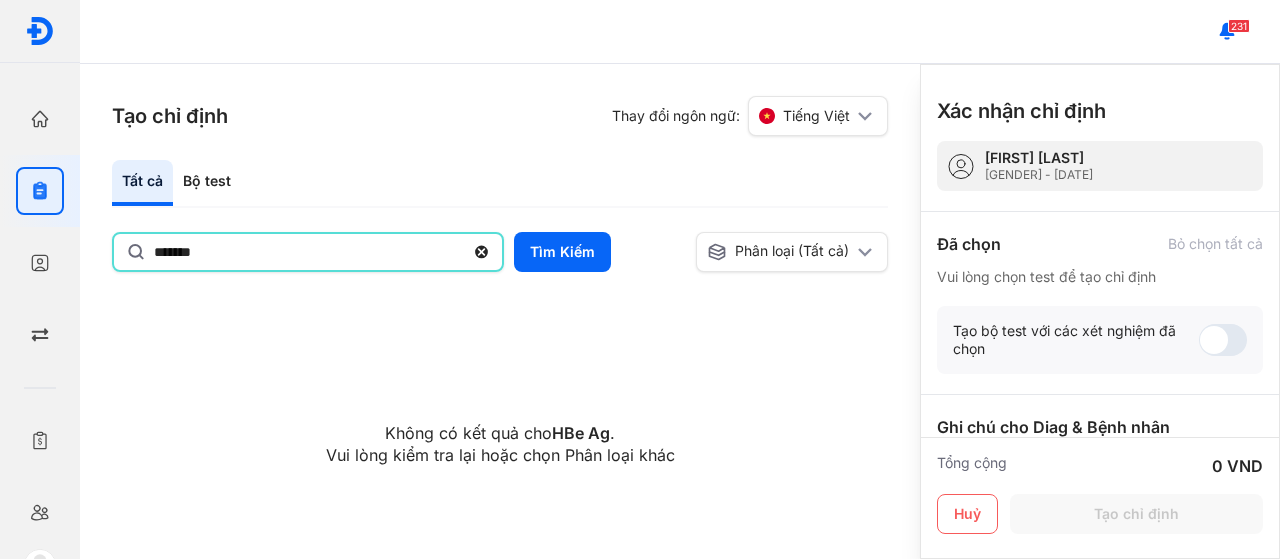 click on "******" 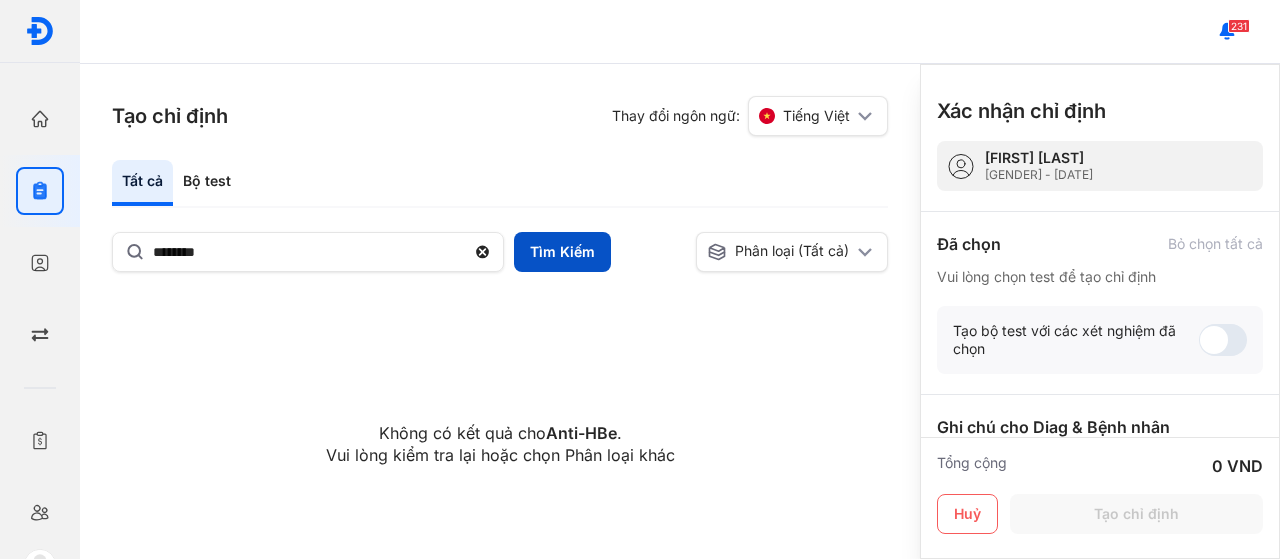 click on "Tìm Kiếm" at bounding box center (562, 252) 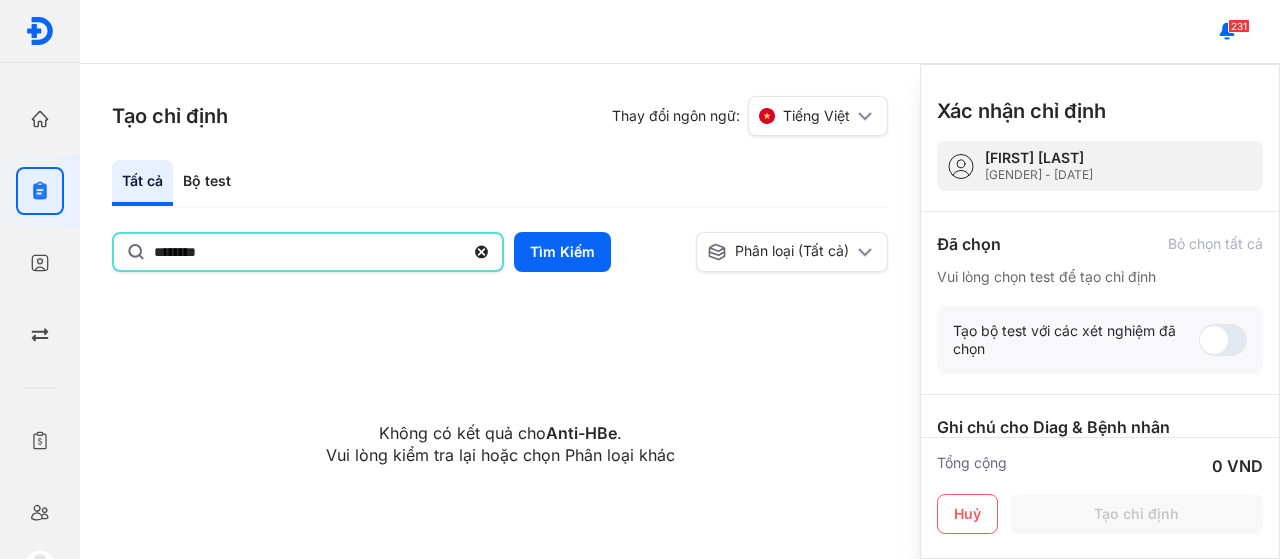 drag, startPoint x: 188, startPoint y: 252, endPoint x: 85, endPoint y: 261, distance: 103.392456 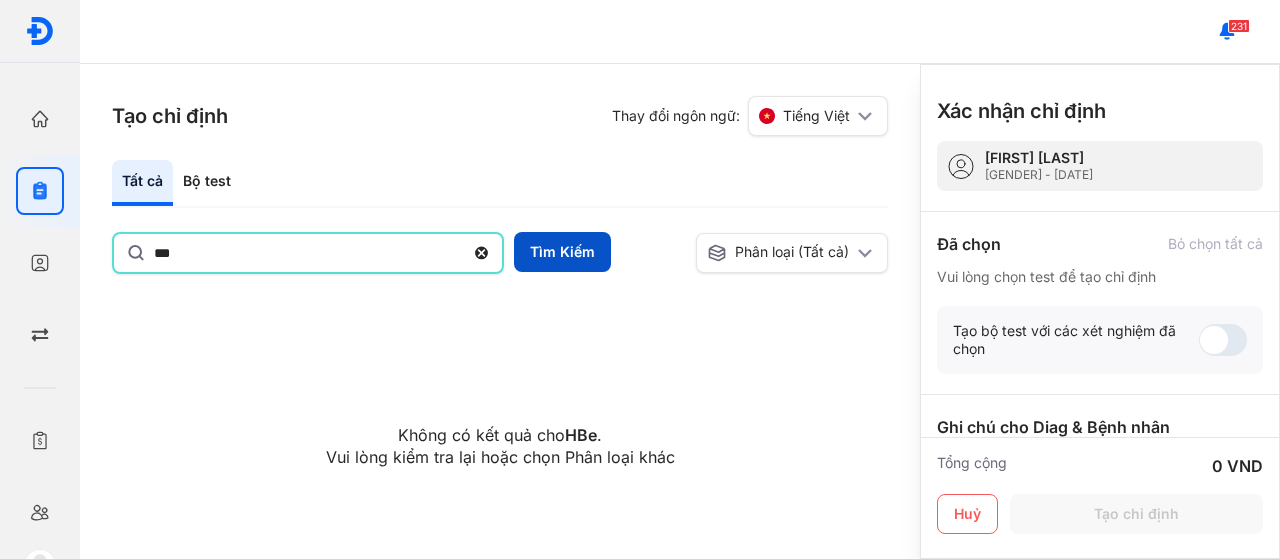 click on "Tìm Kiếm" at bounding box center (562, 252) 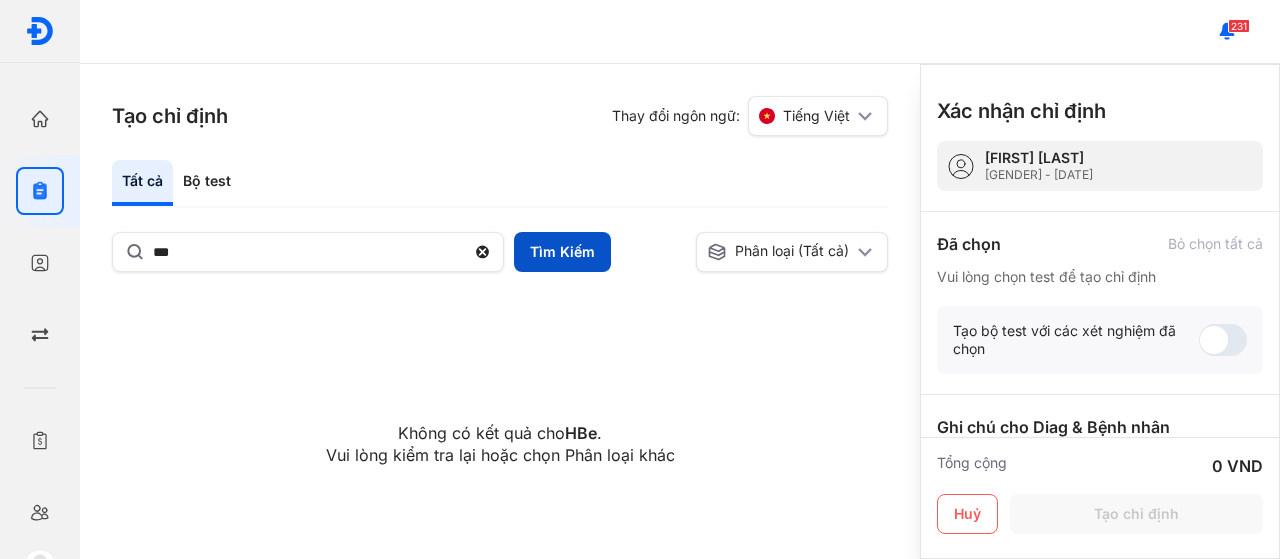 click on "Tìm Kiếm" at bounding box center [562, 252] 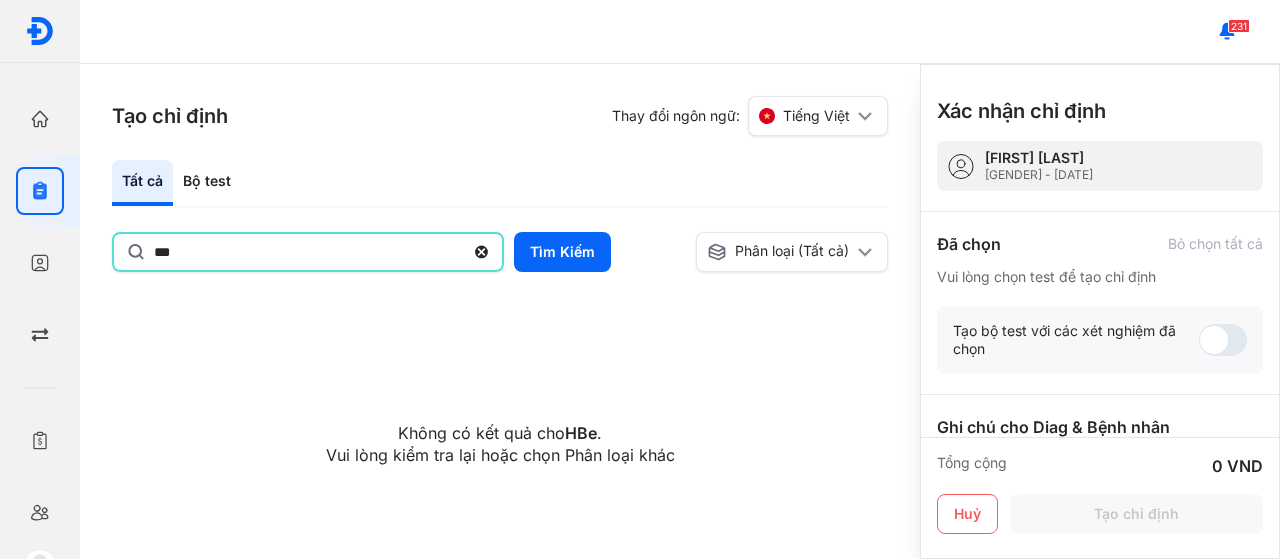click on "***" 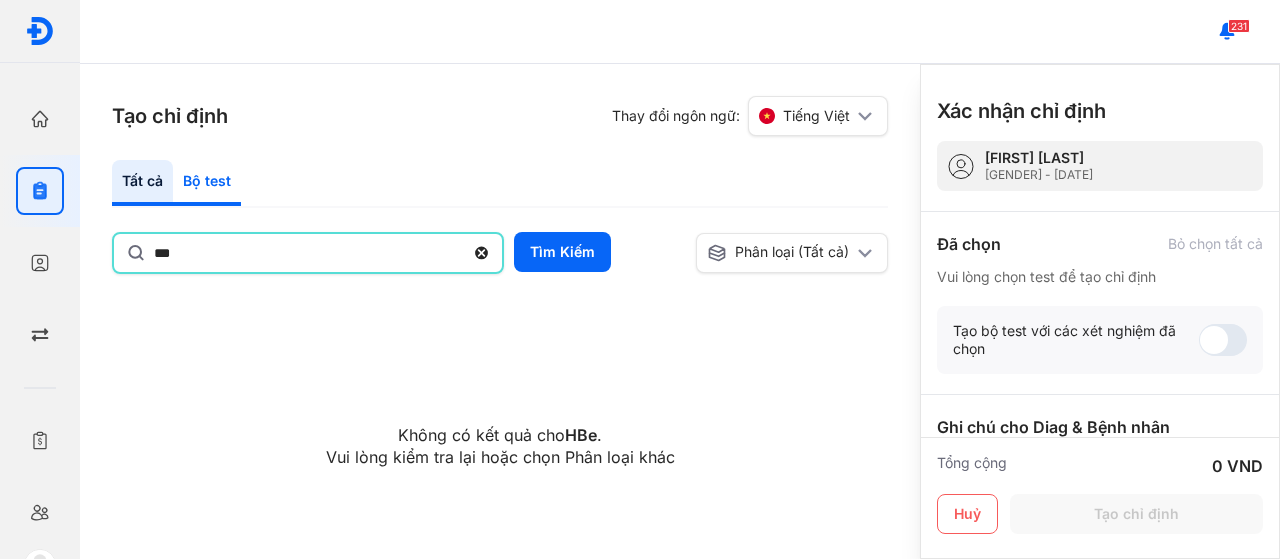 click on "Bộ test" 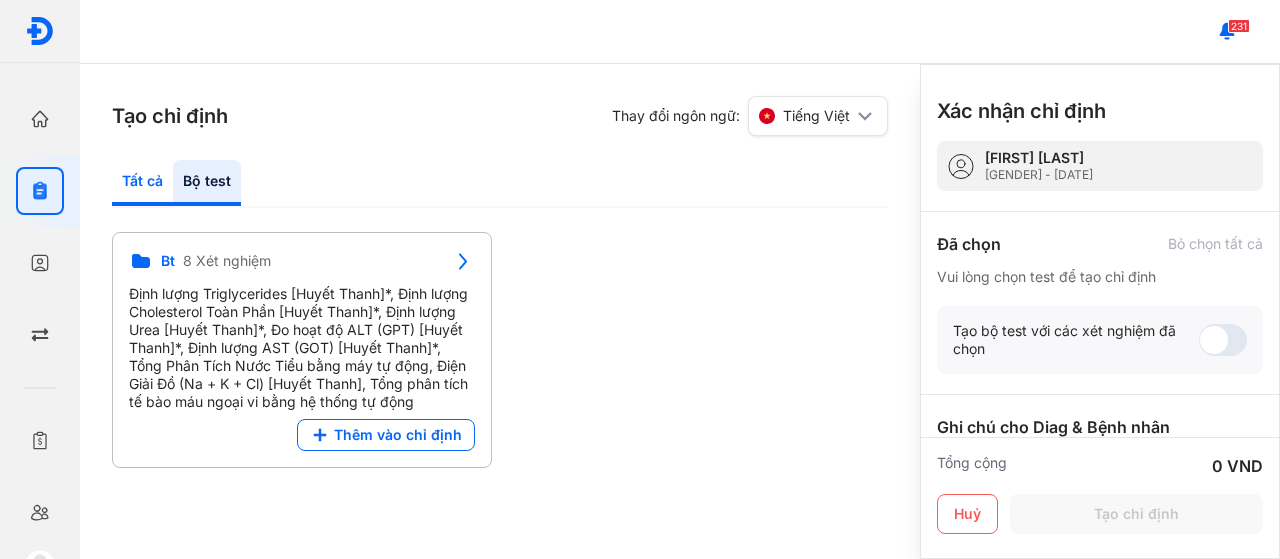 click on "Tất cả" 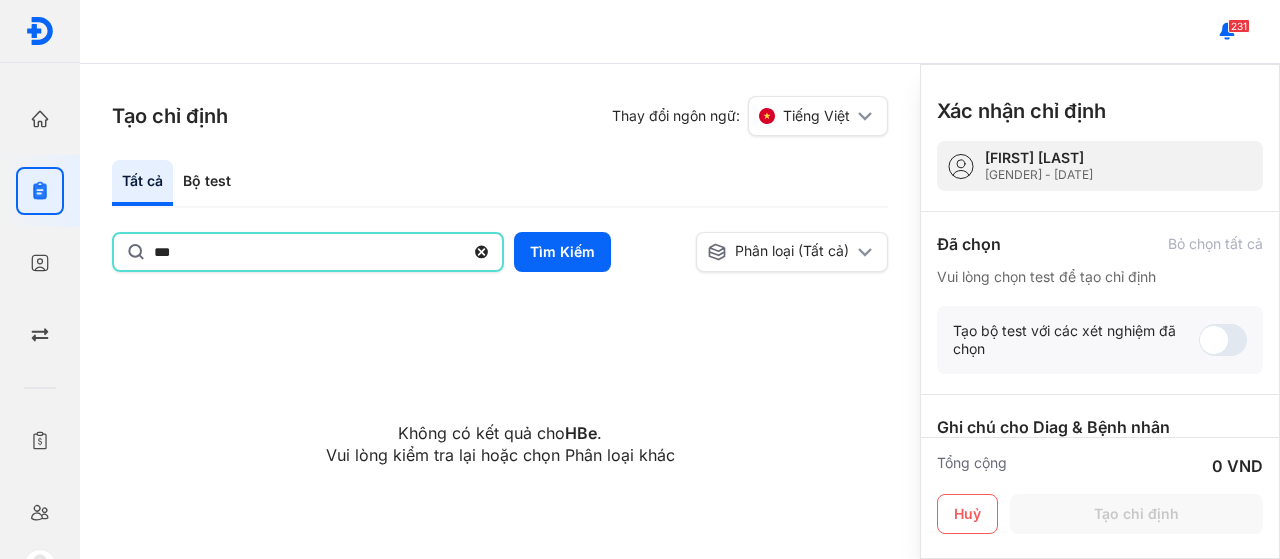 click on "***" 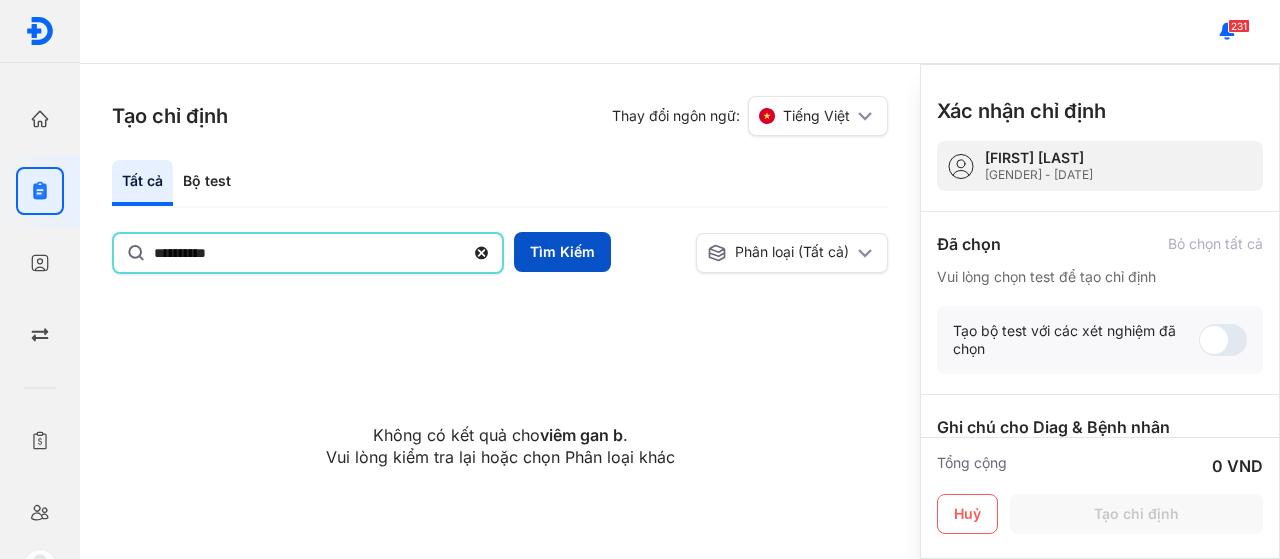 click on "Tìm Kiếm" at bounding box center (562, 252) 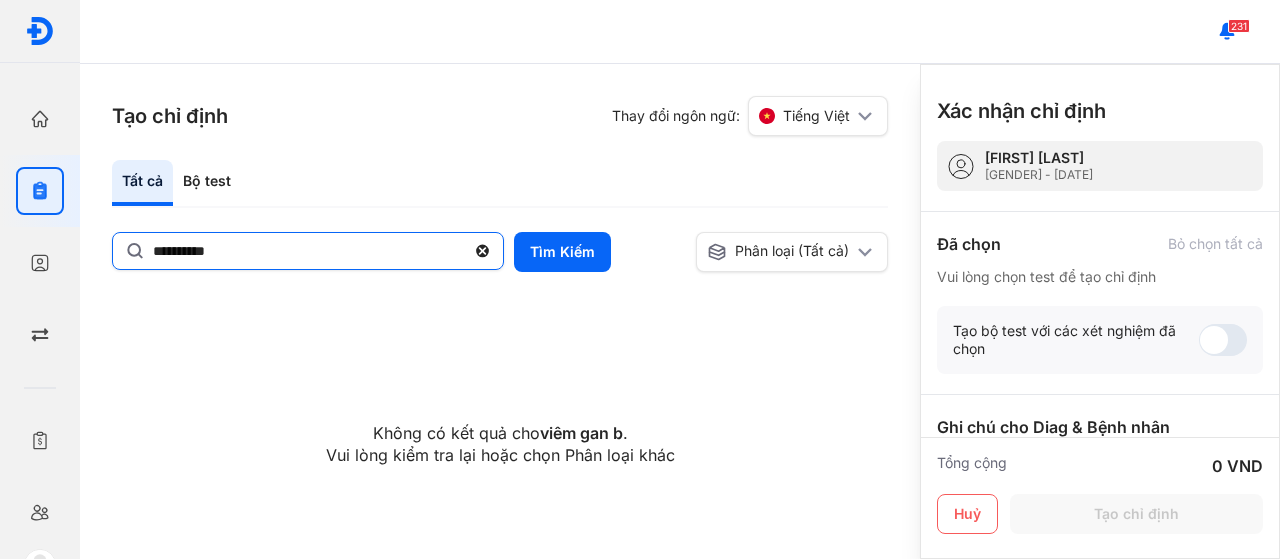 click on "**********" 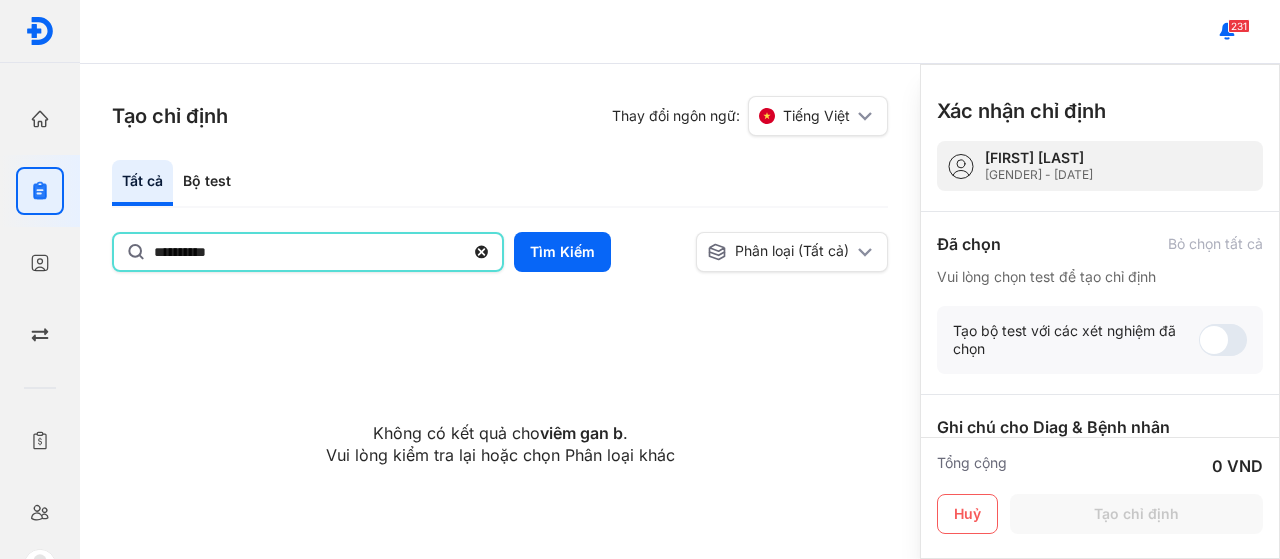 click on "**********" 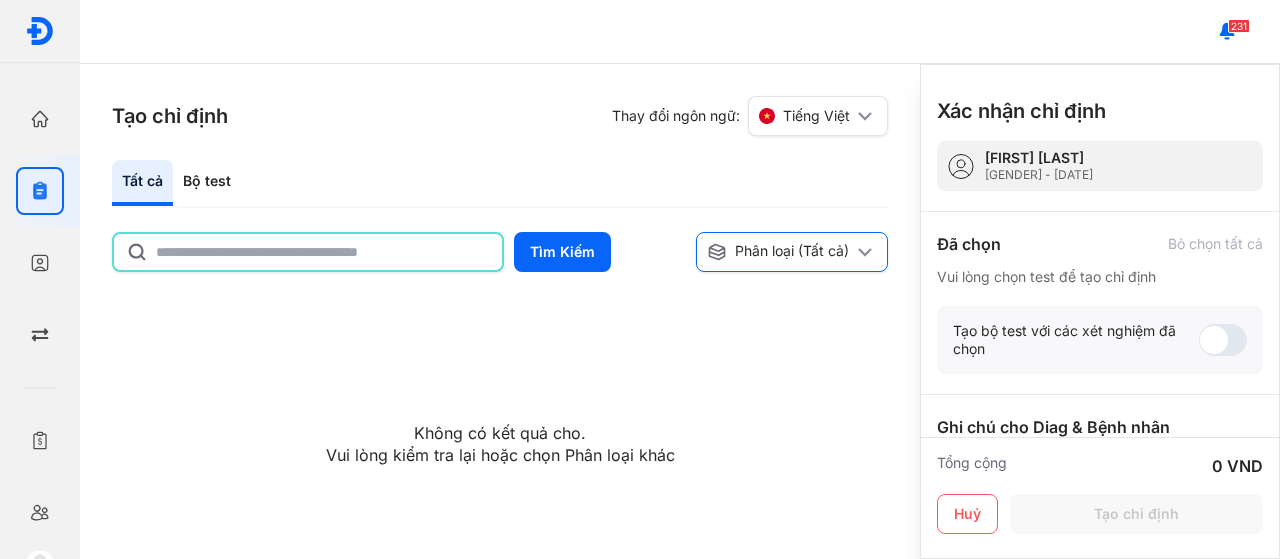 type 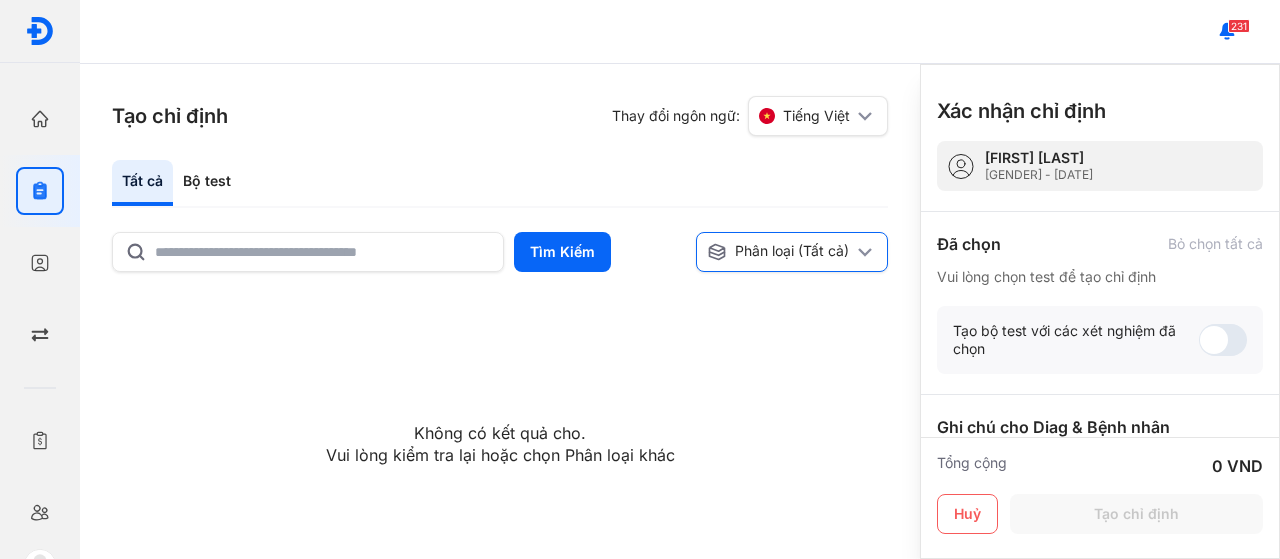 click on "Phân loại (Tất cả)" 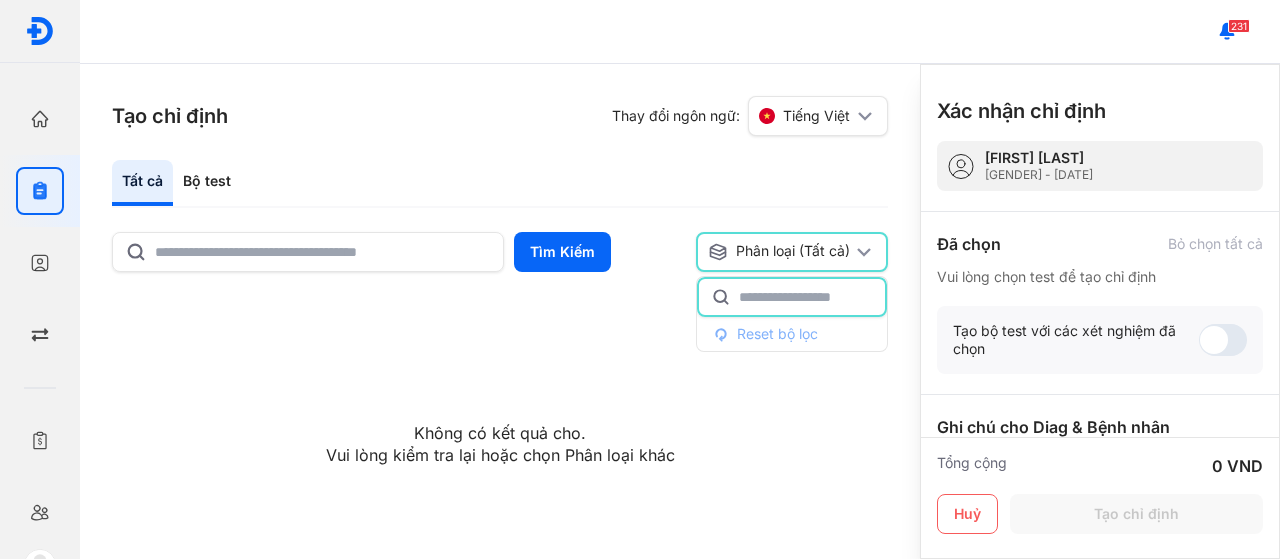 click 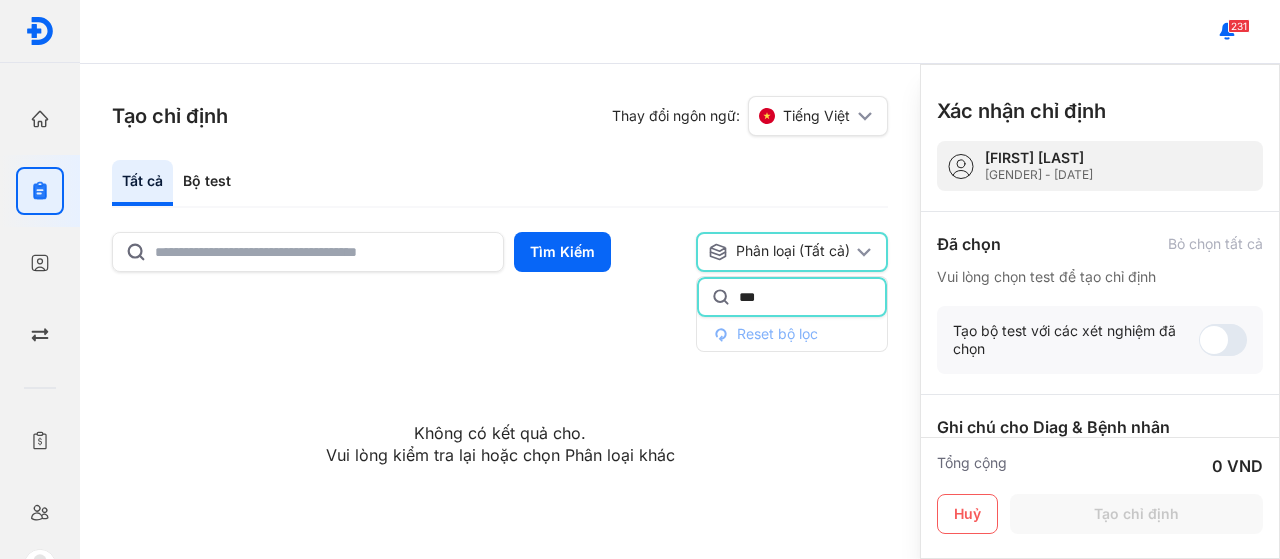 type on "***" 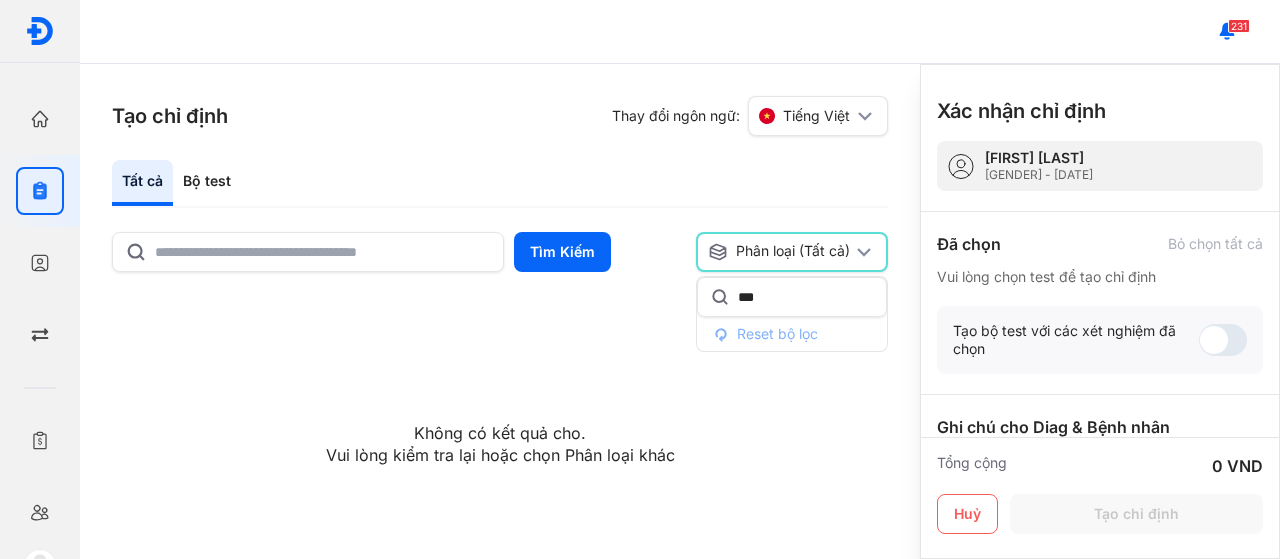 click 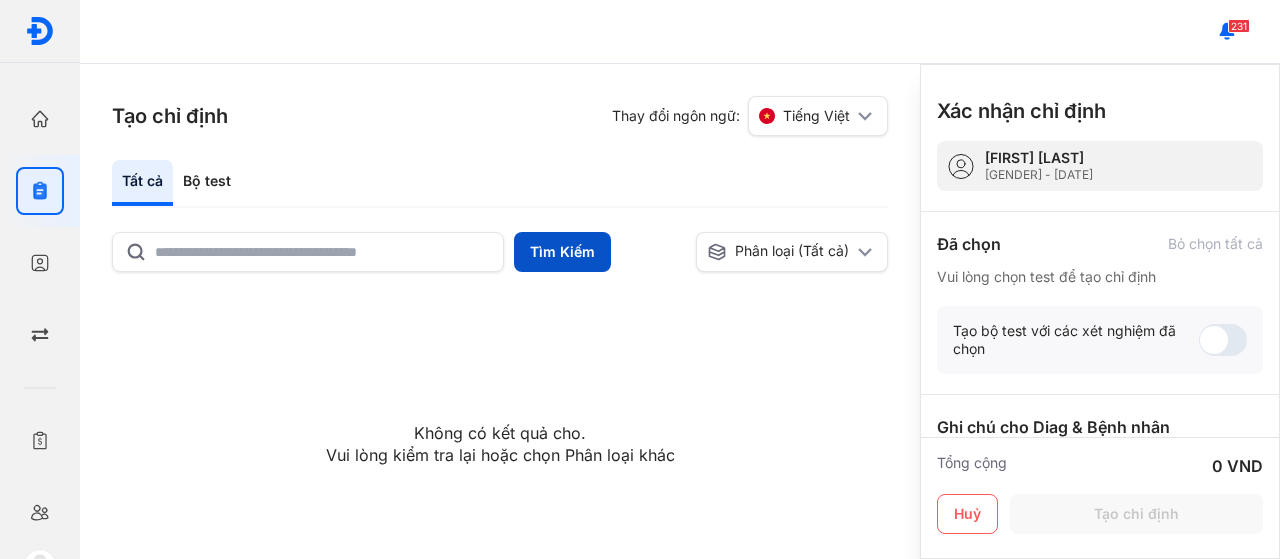 click on "Tìm Kiếm" at bounding box center (562, 252) 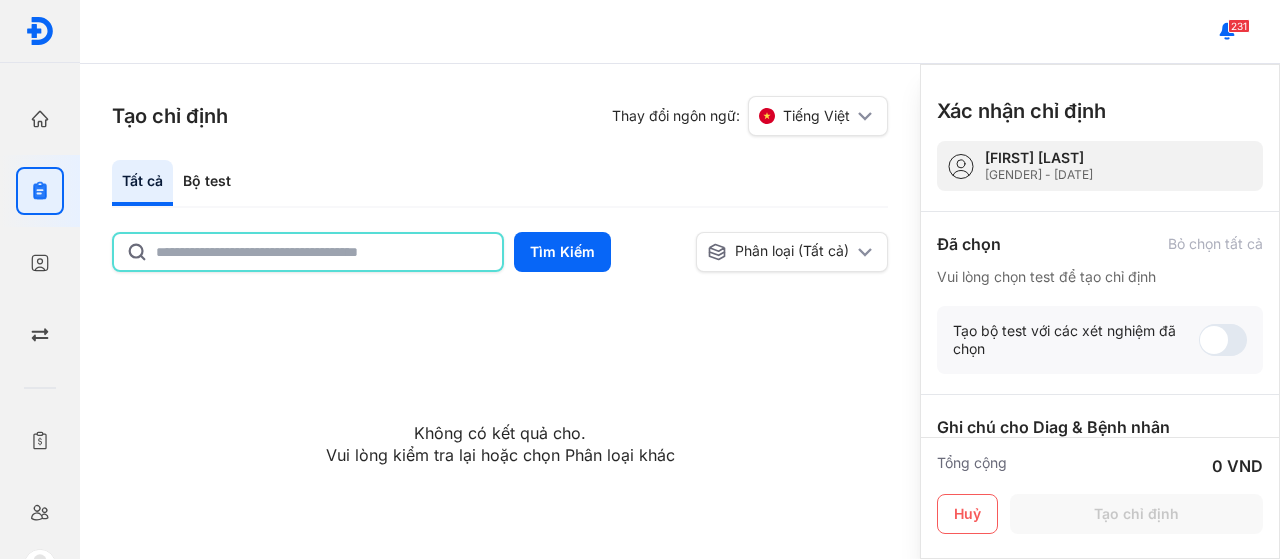 click 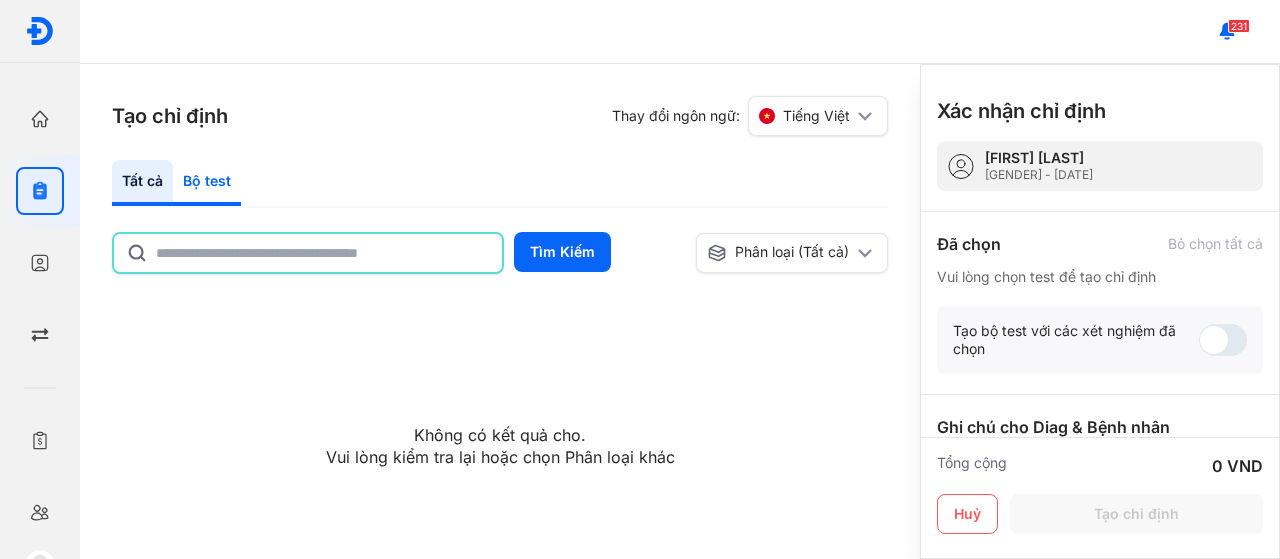 click on "Bộ test" 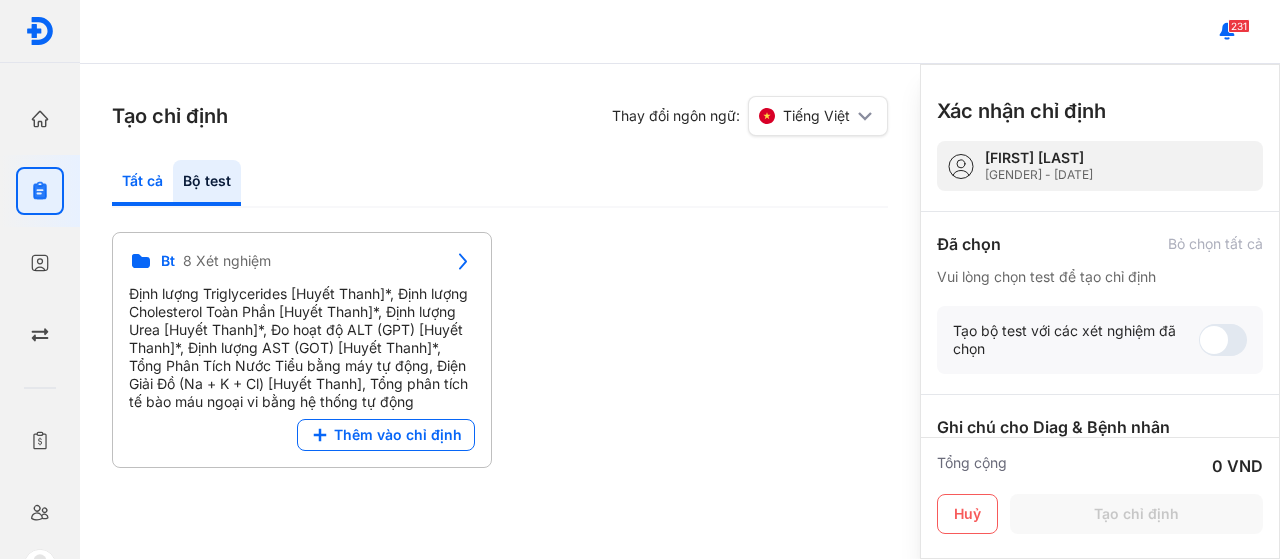 click on "Tất cả" 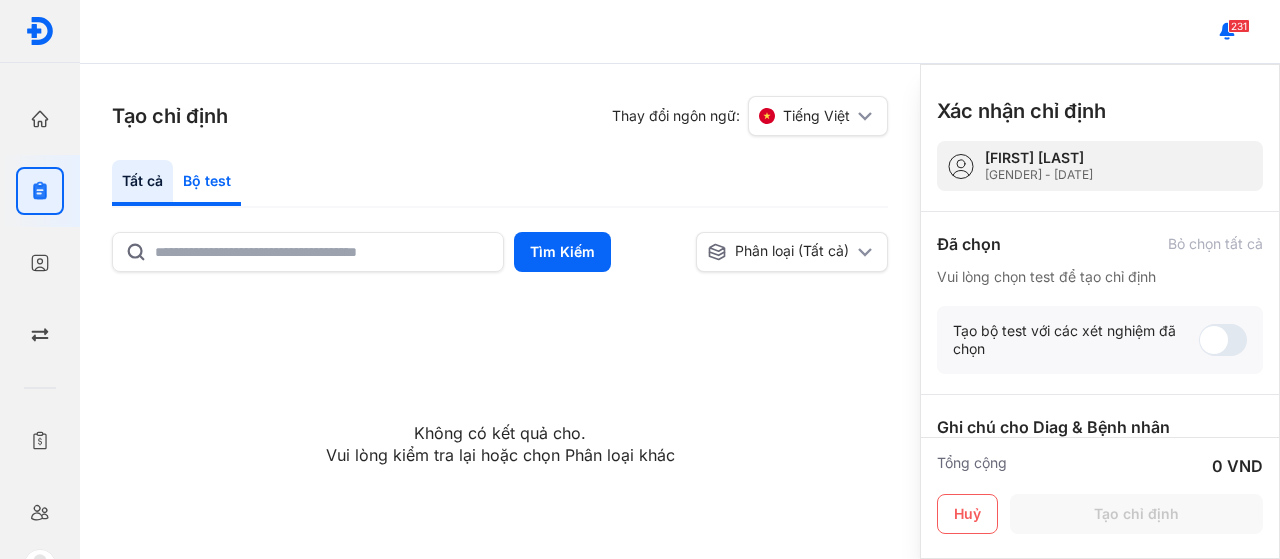 click on "Bộ test" 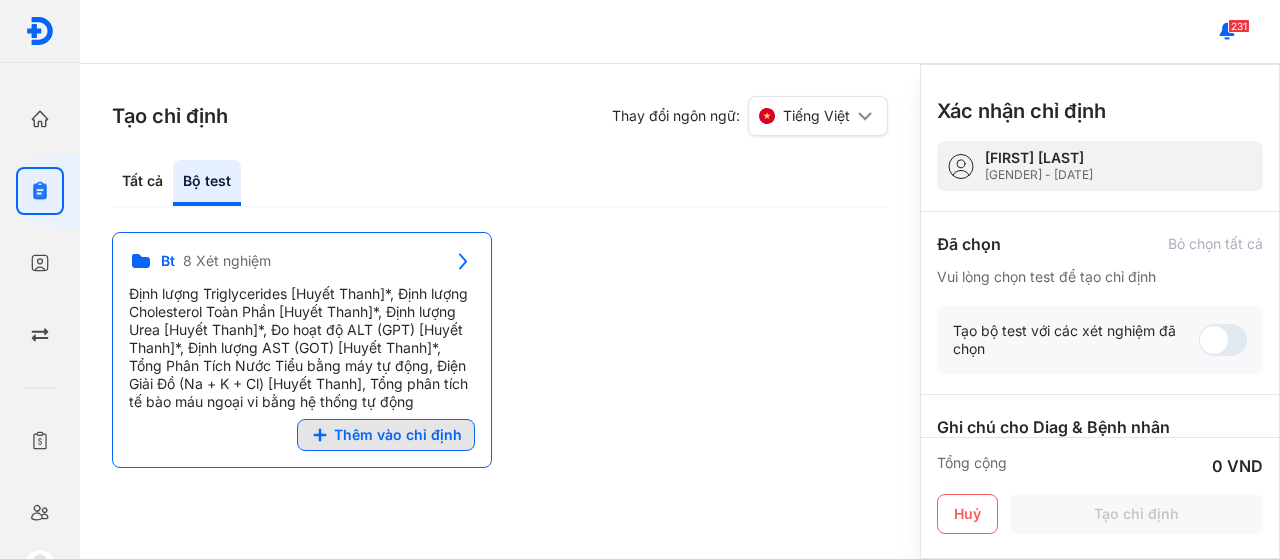 click on "Thêm vào chỉ định" at bounding box center [386, 435] 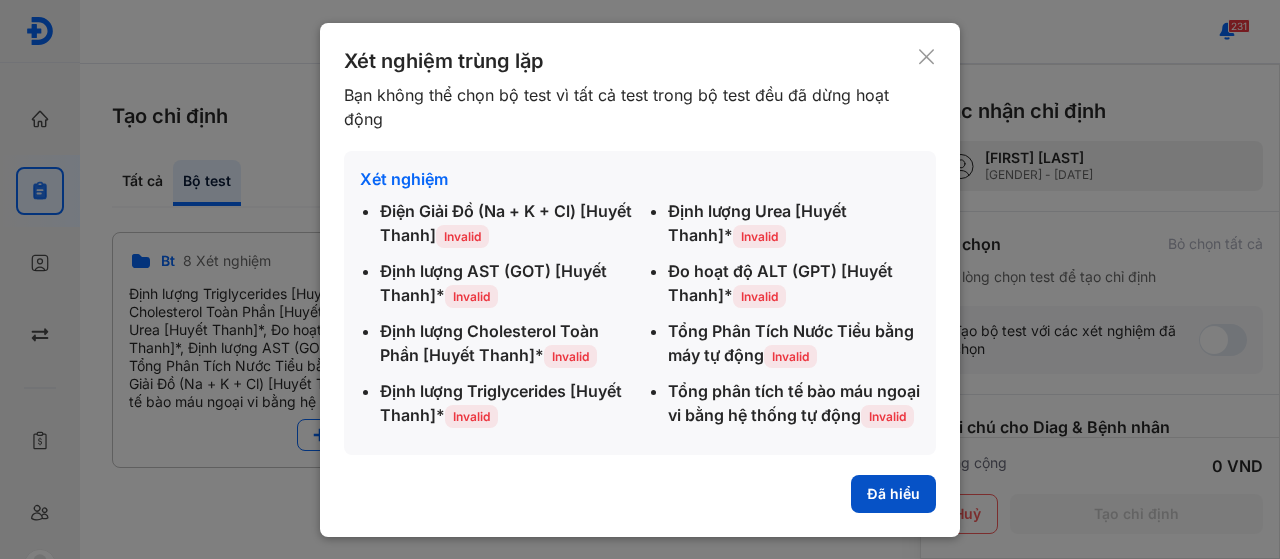click on "Đã hiểu" at bounding box center (893, 494) 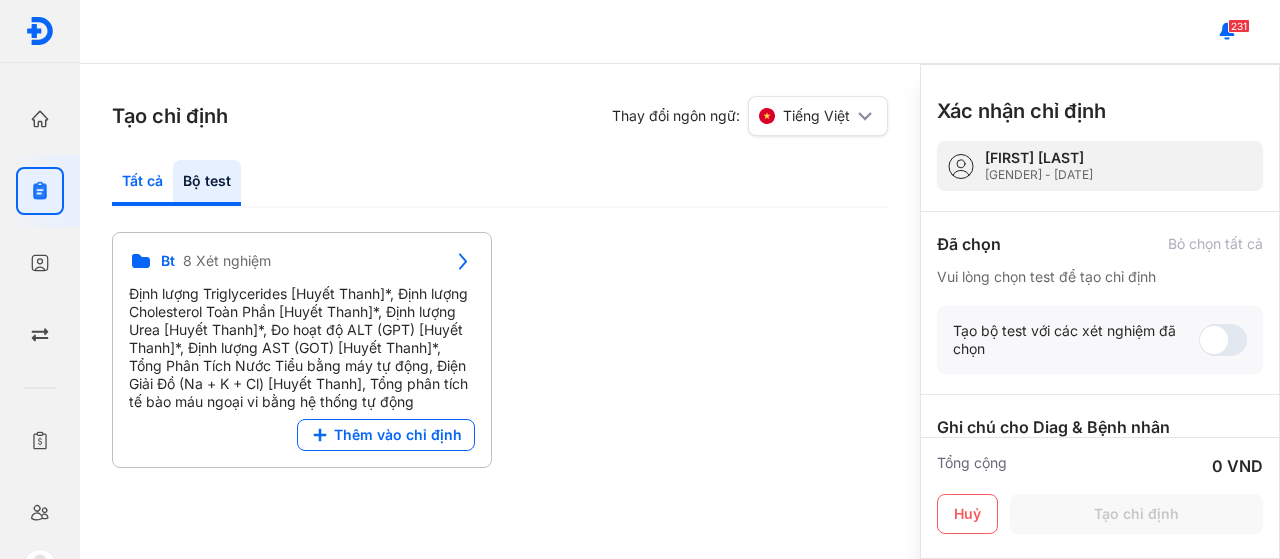 click on "Tất cả" 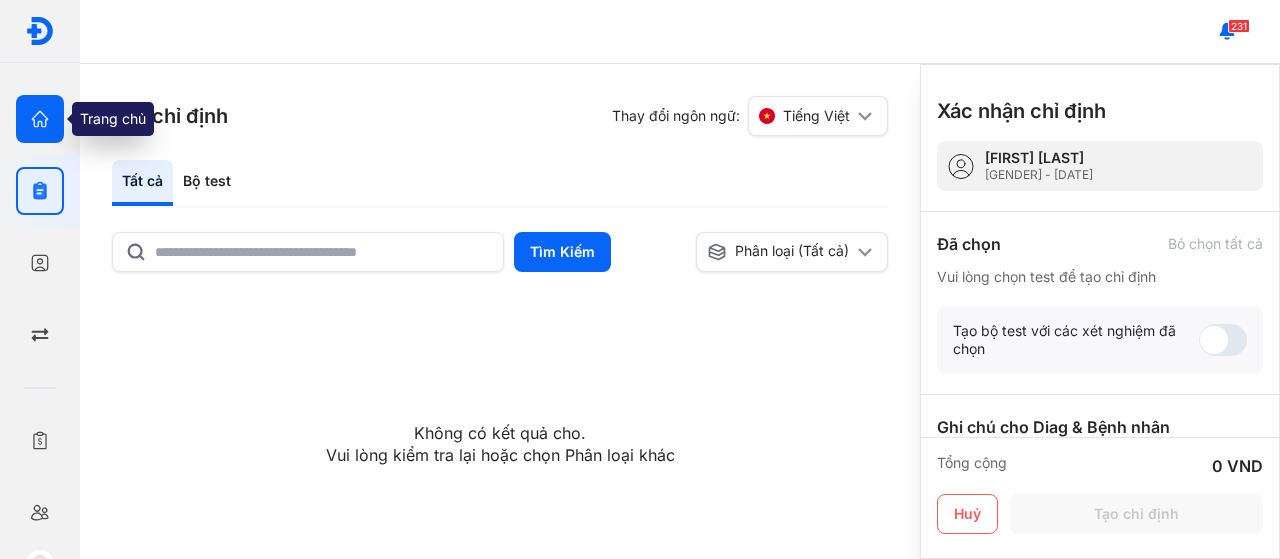 click 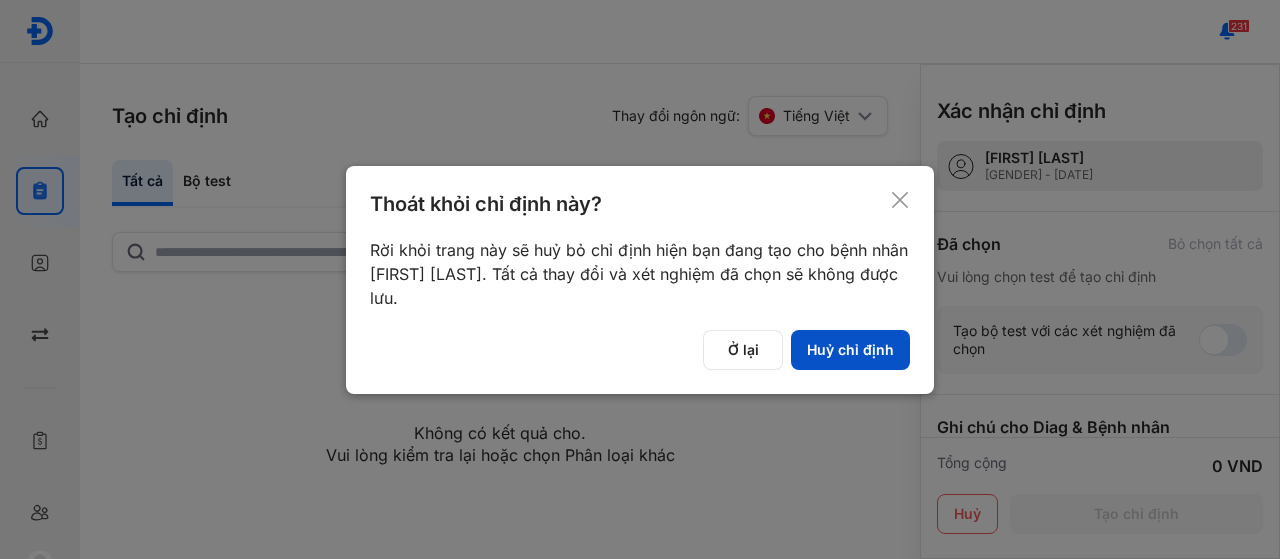 click on "Huỷ chỉ định" at bounding box center [850, 350] 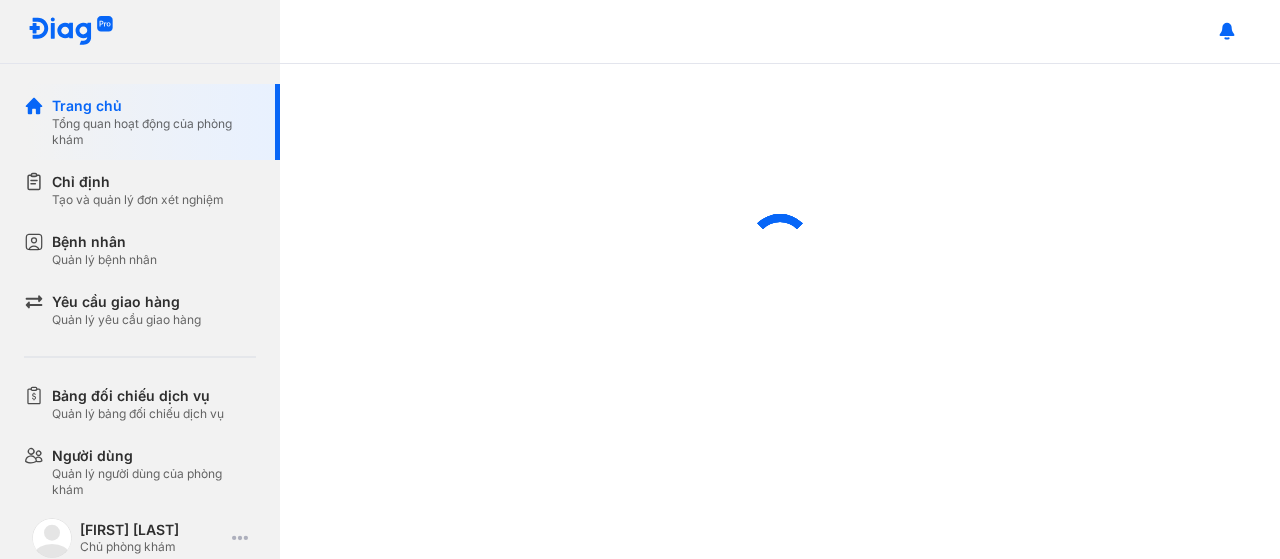 scroll, scrollTop: 0, scrollLeft: 0, axis: both 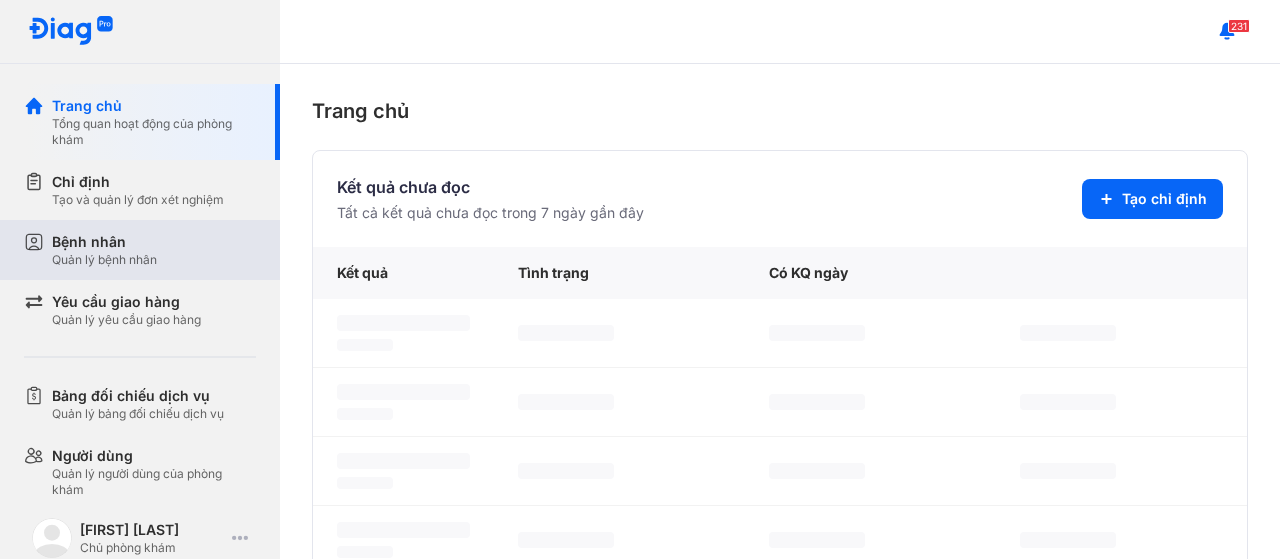 click on "Bệnh nhân Quản lý bệnh nhân" at bounding box center (154, 250) 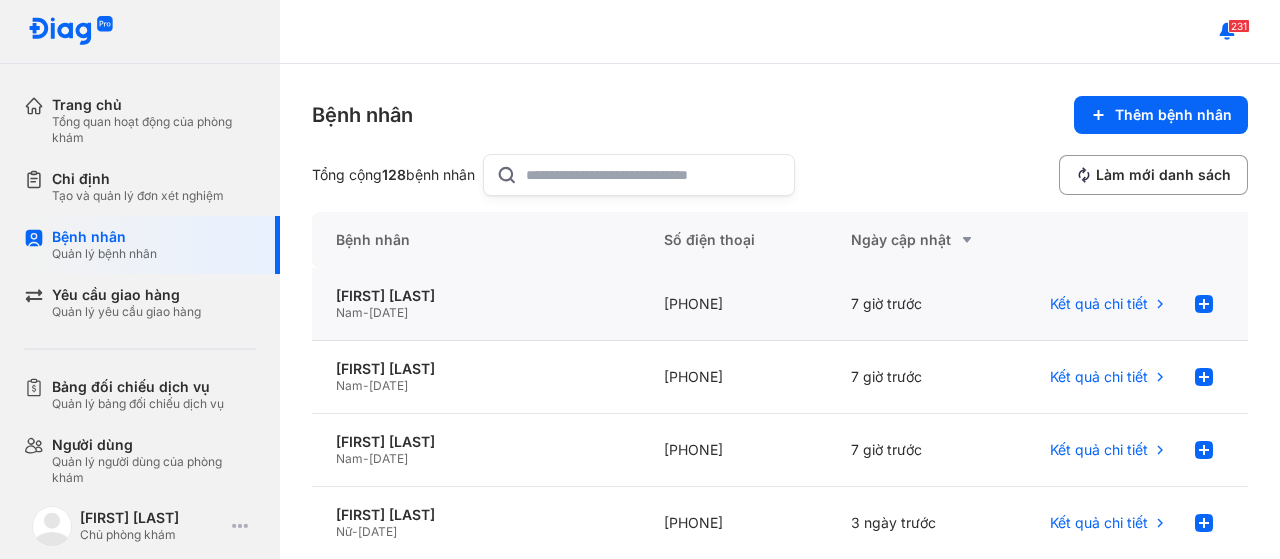 click on "Nam  -  15/06/1993" 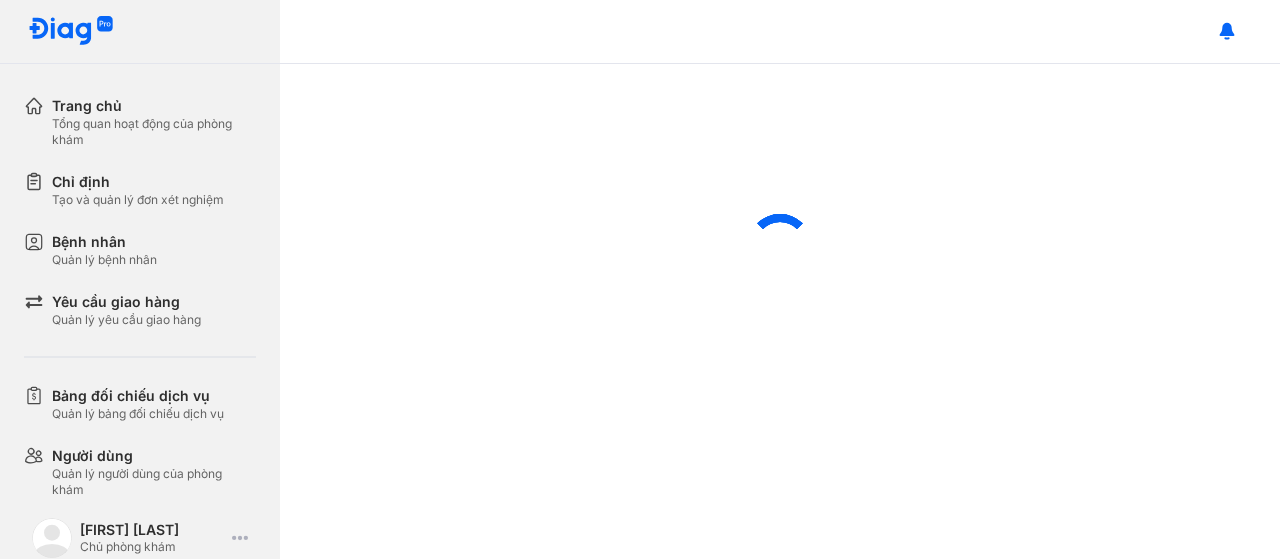 scroll, scrollTop: 0, scrollLeft: 0, axis: both 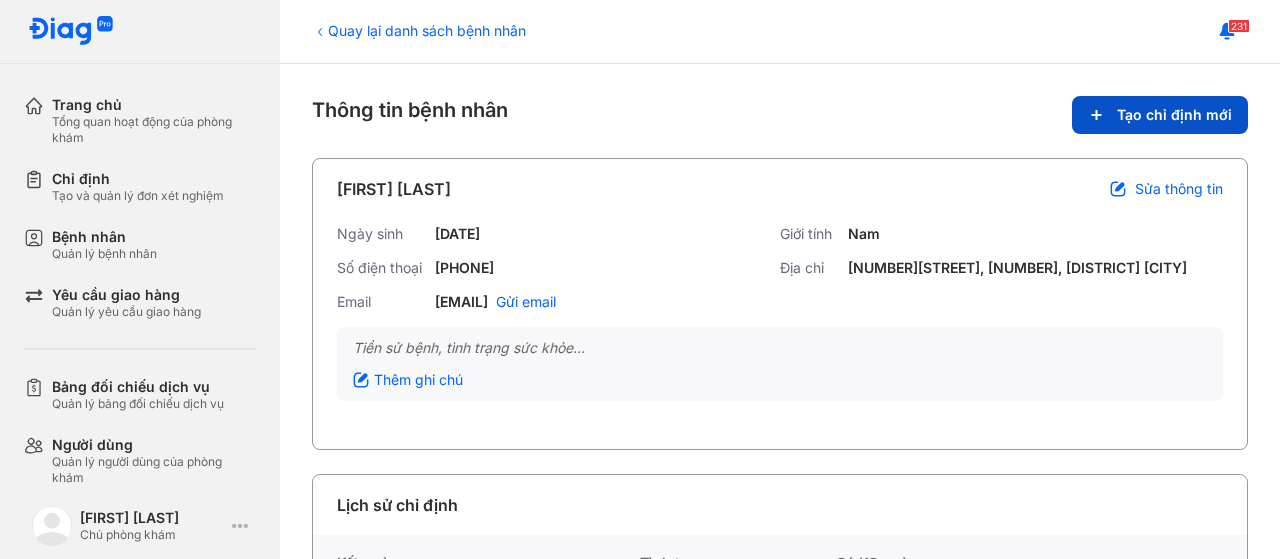 click on "Tạo chỉ định mới" 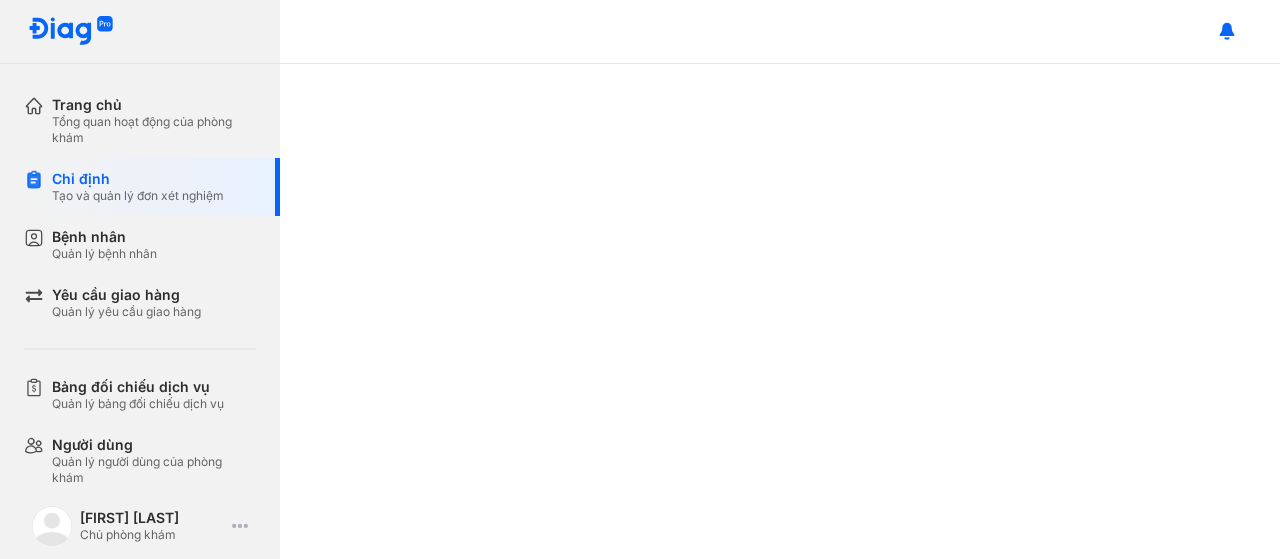 scroll, scrollTop: 0, scrollLeft: 0, axis: both 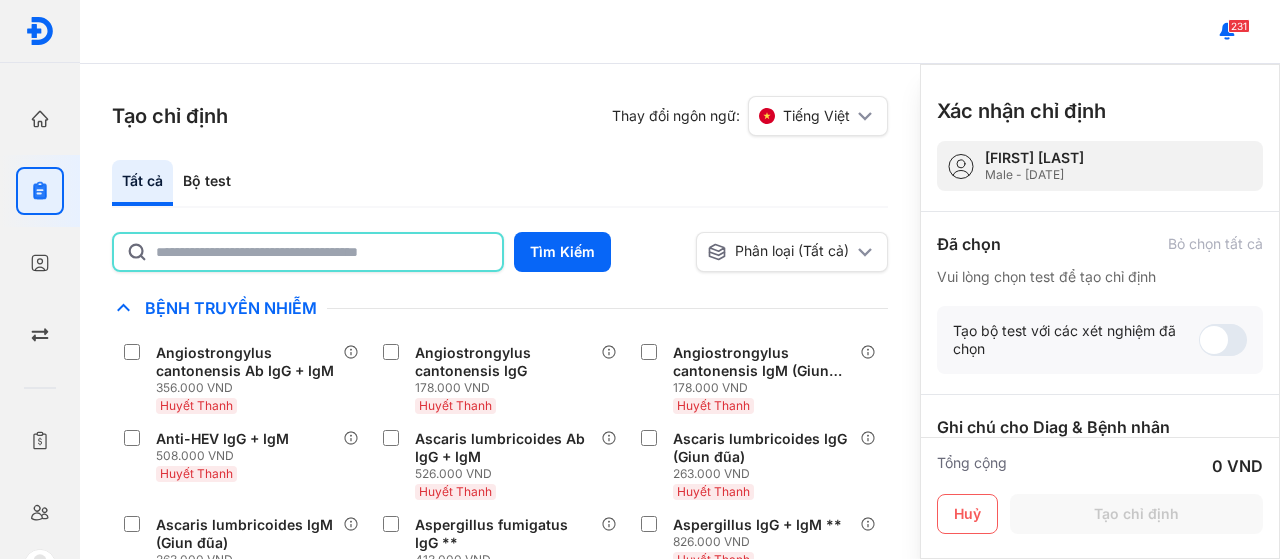 click 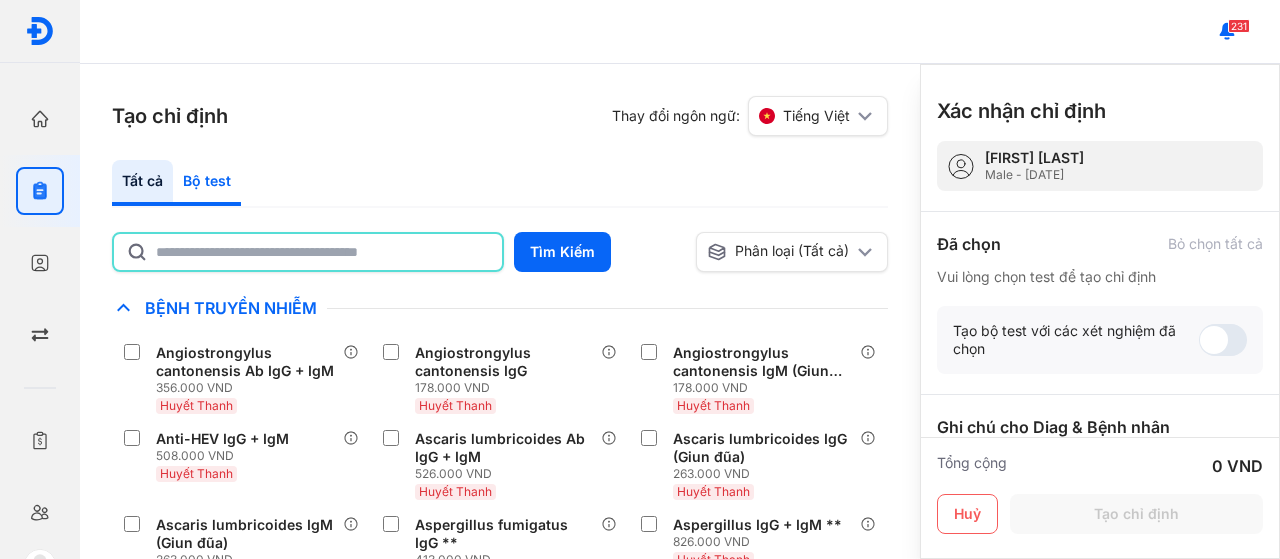 paste on "*******" 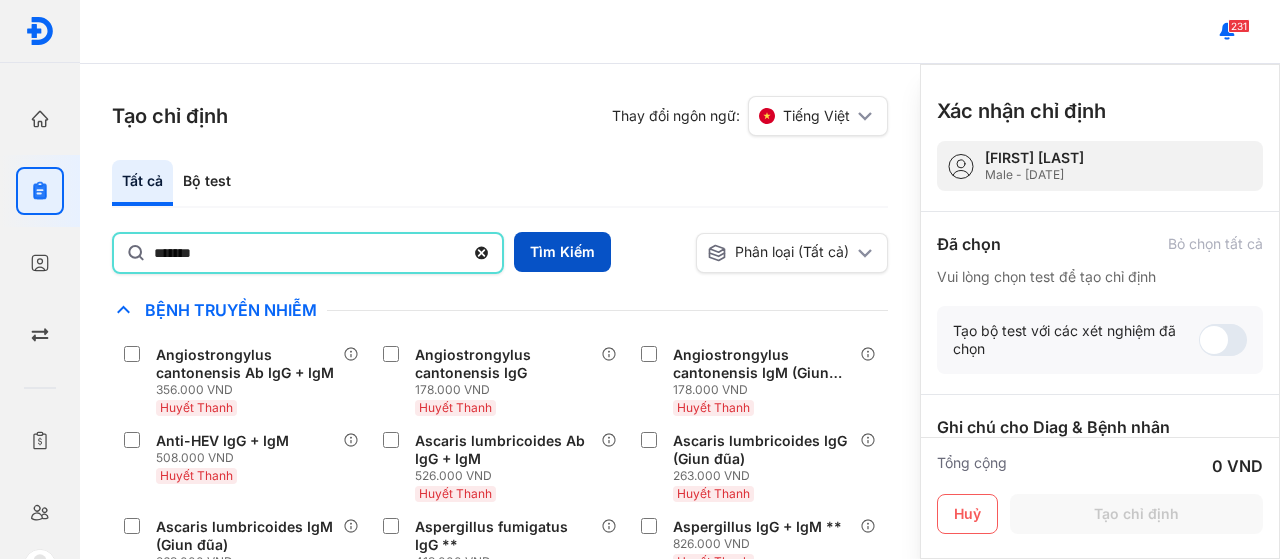 click on "Tìm Kiếm" at bounding box center (562, 252) 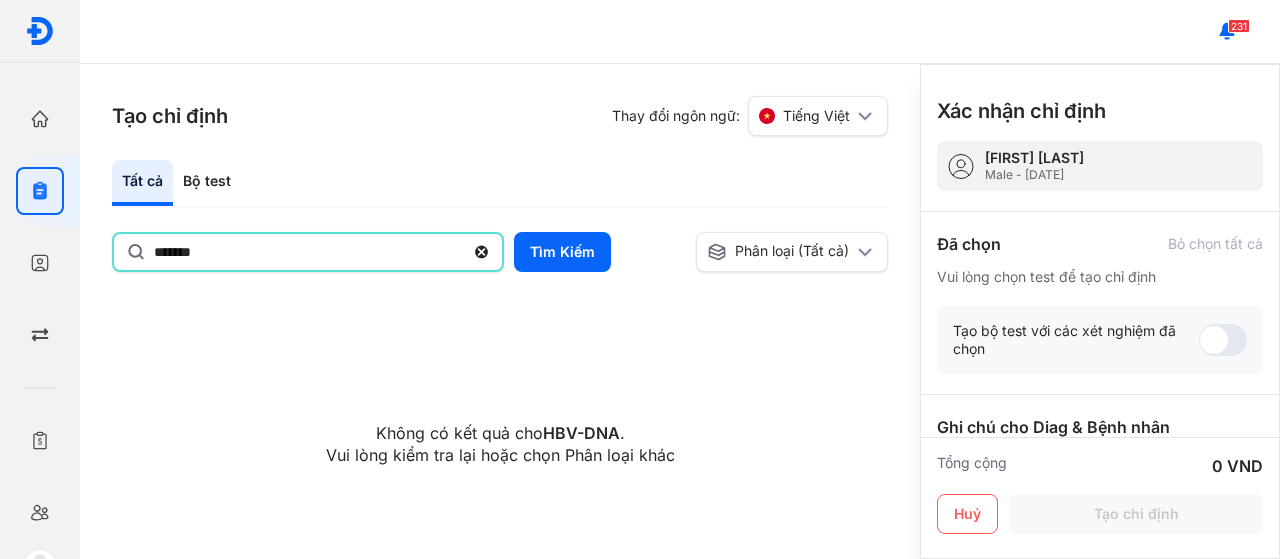 drag, startPoint x: 180, startPoint y: 253, endPoint x: 316, endPoint y: 264, distance: 136.44412 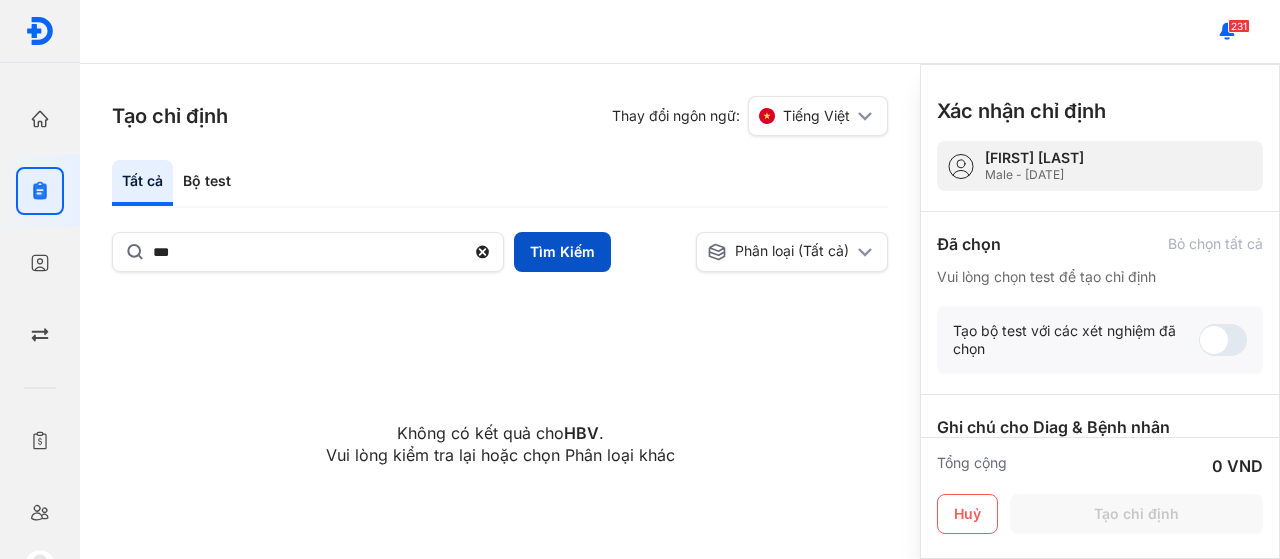 click on "Tìm Kiếm" at bounding box center [562, 252] 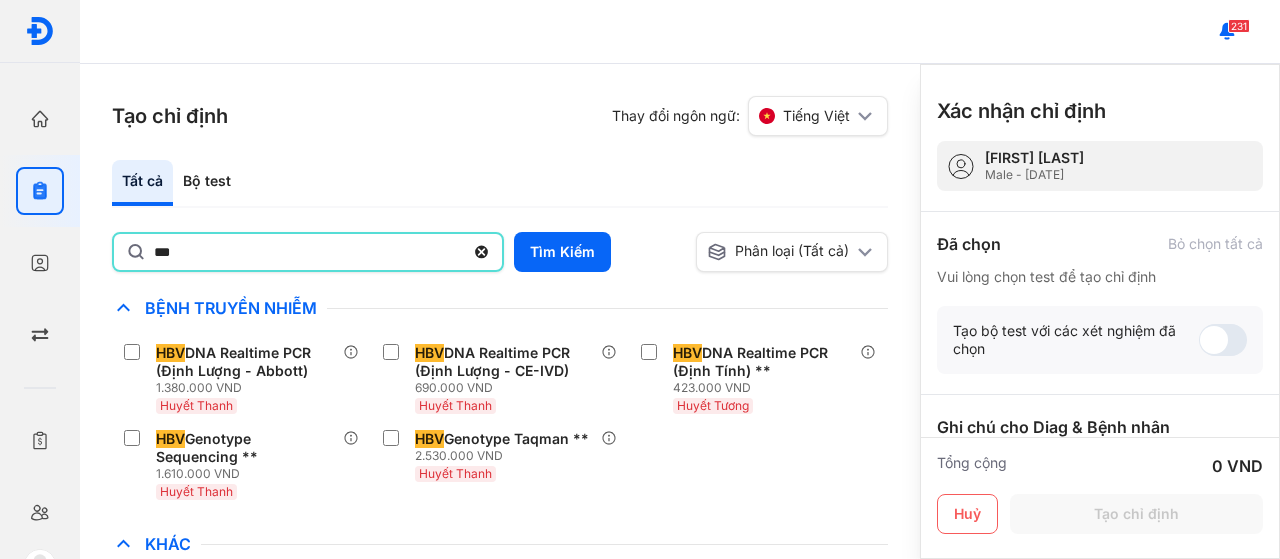 click on "***" 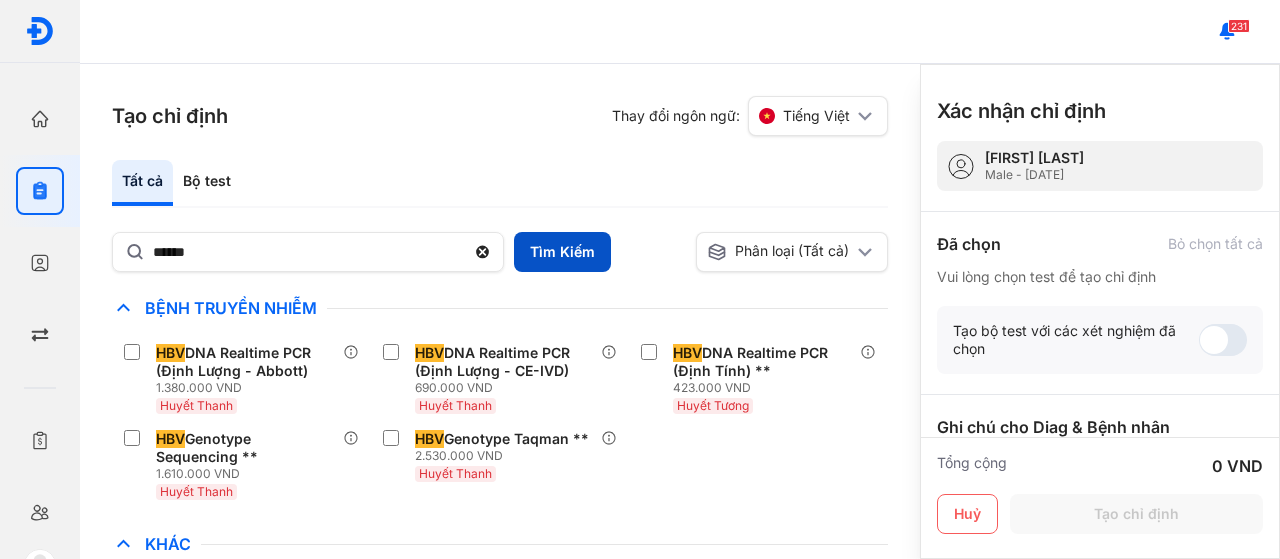 click on "Tìm Kiếm" at bounding box center (562, 252) 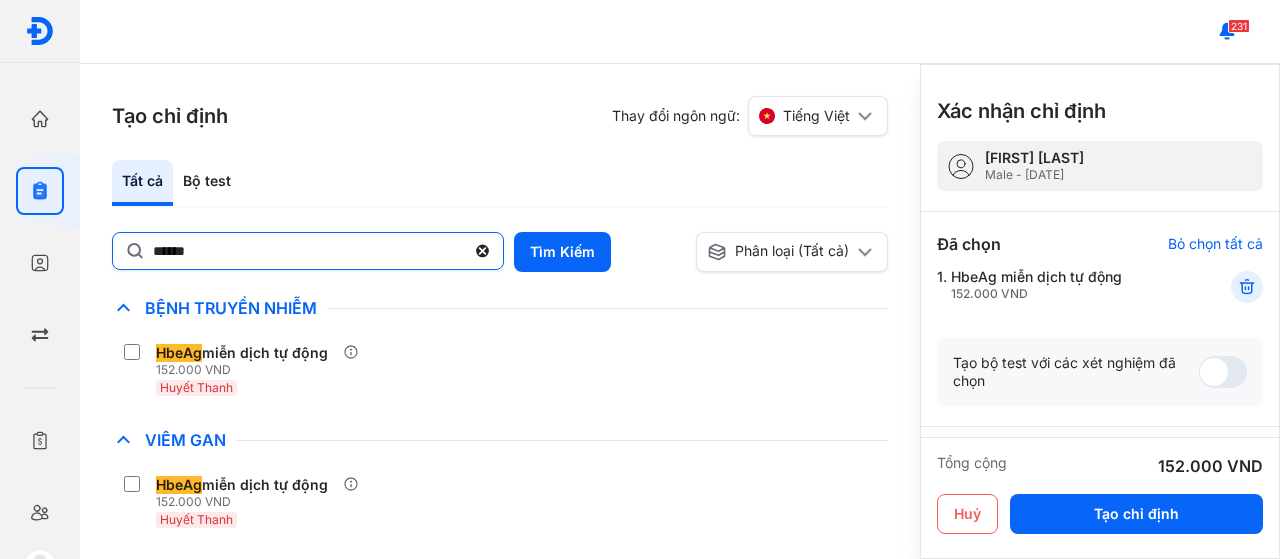 click on "*****" 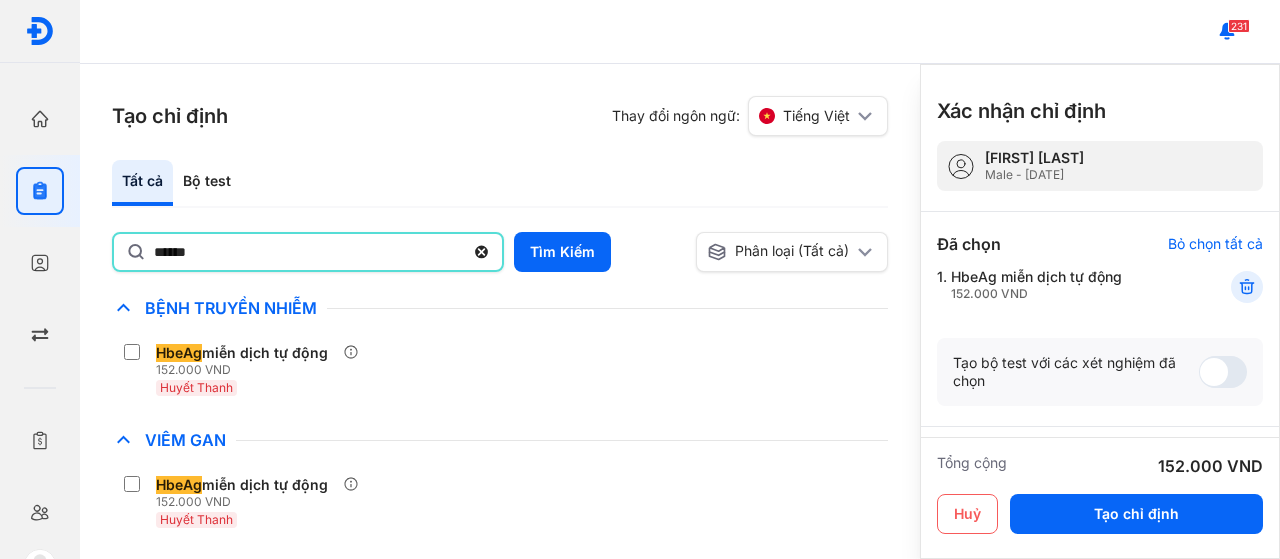 paste on "***" 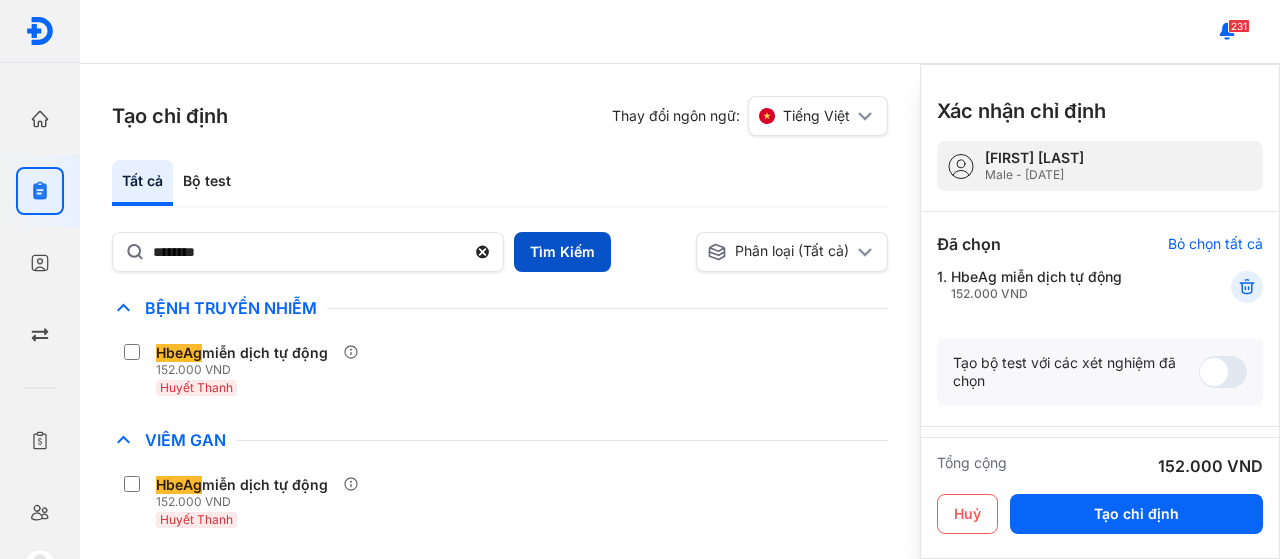click on "Tìm Kiếm" at bounding box center [562, 252] 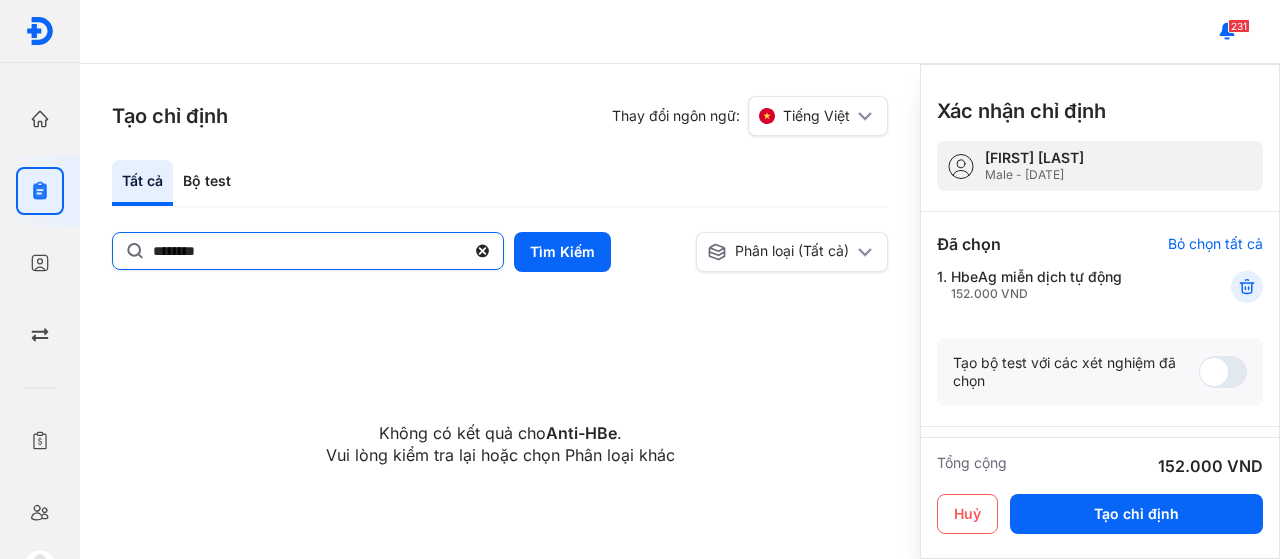 click on "********" 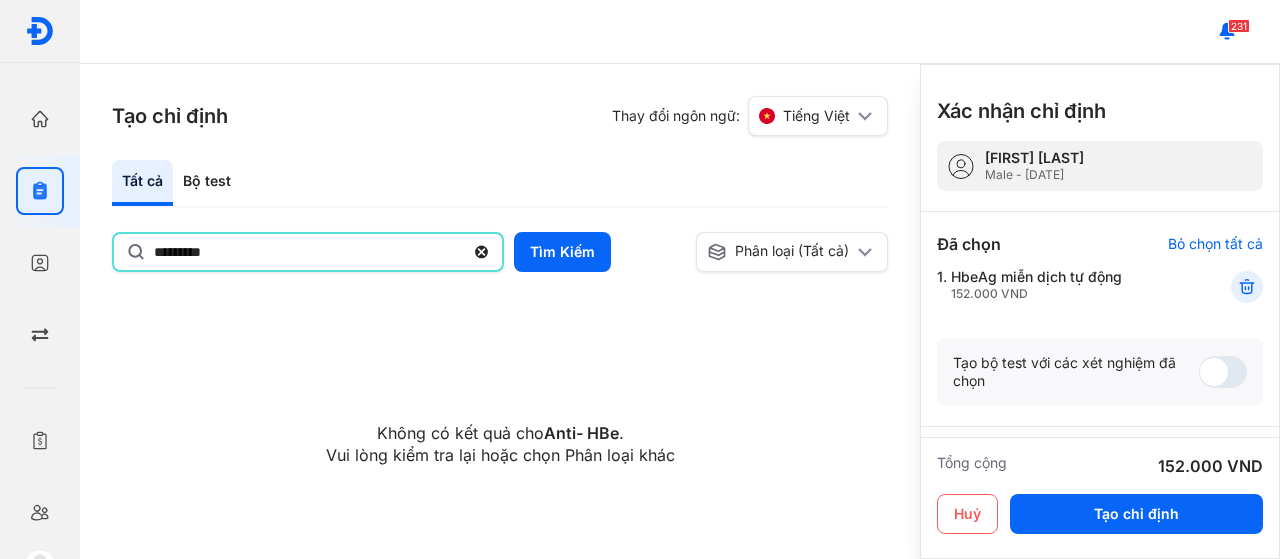 click on "*********" 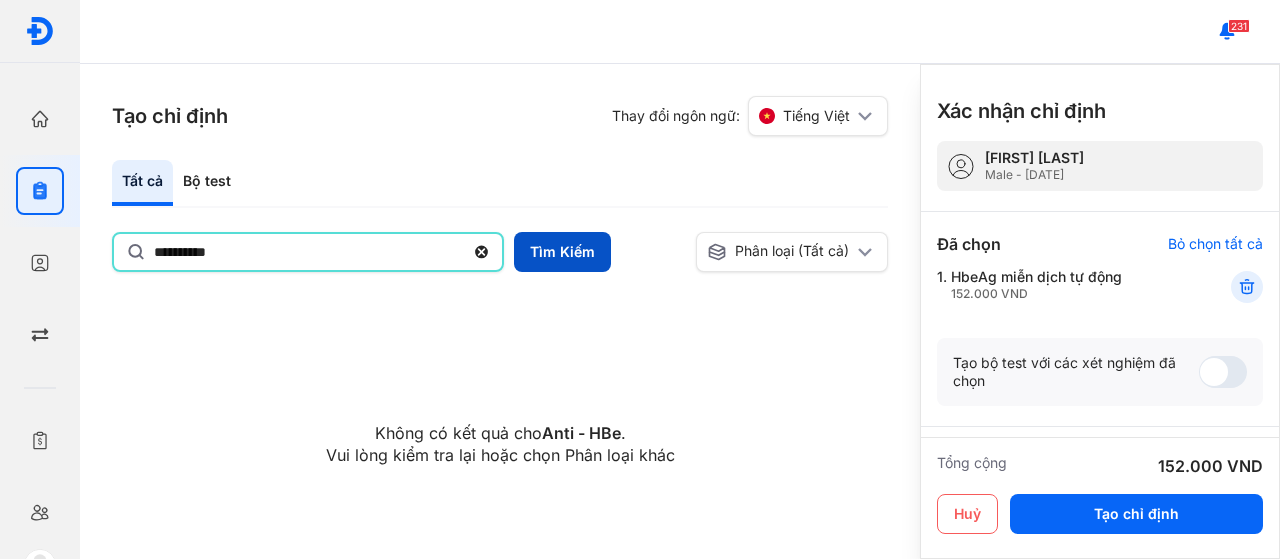 type on "**********" 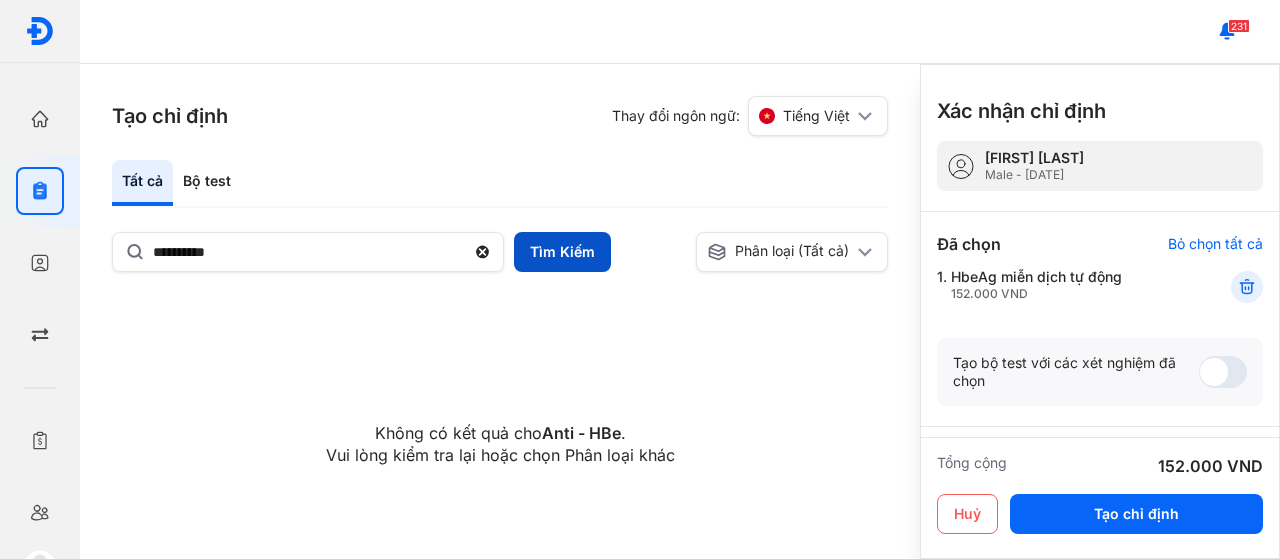 click on "Tìm Kiếm" at bounding box center [562, 252] 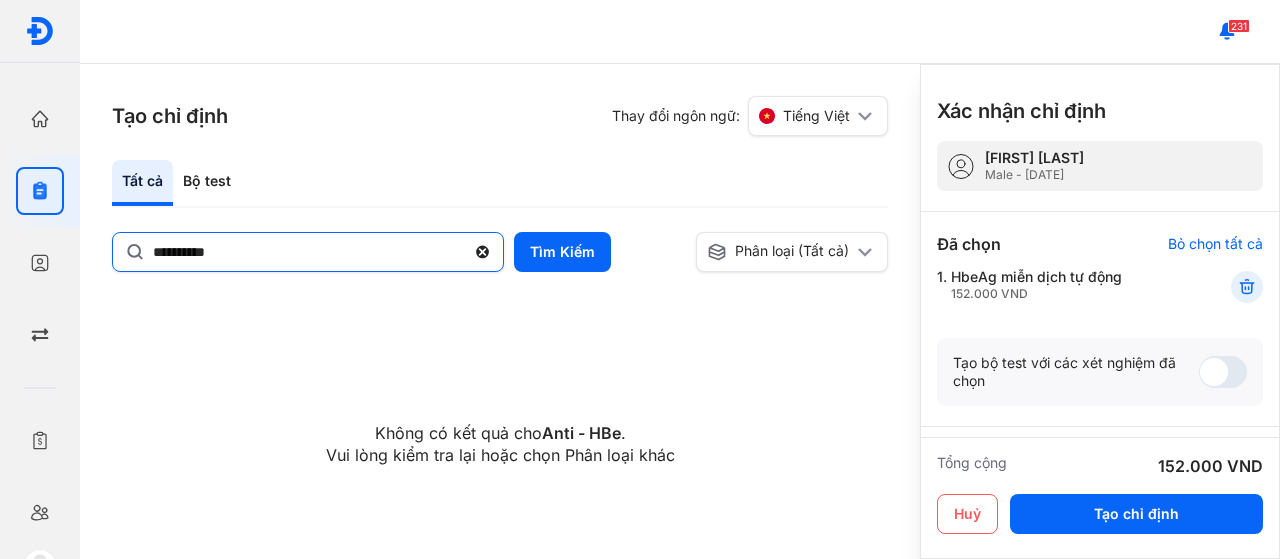 type 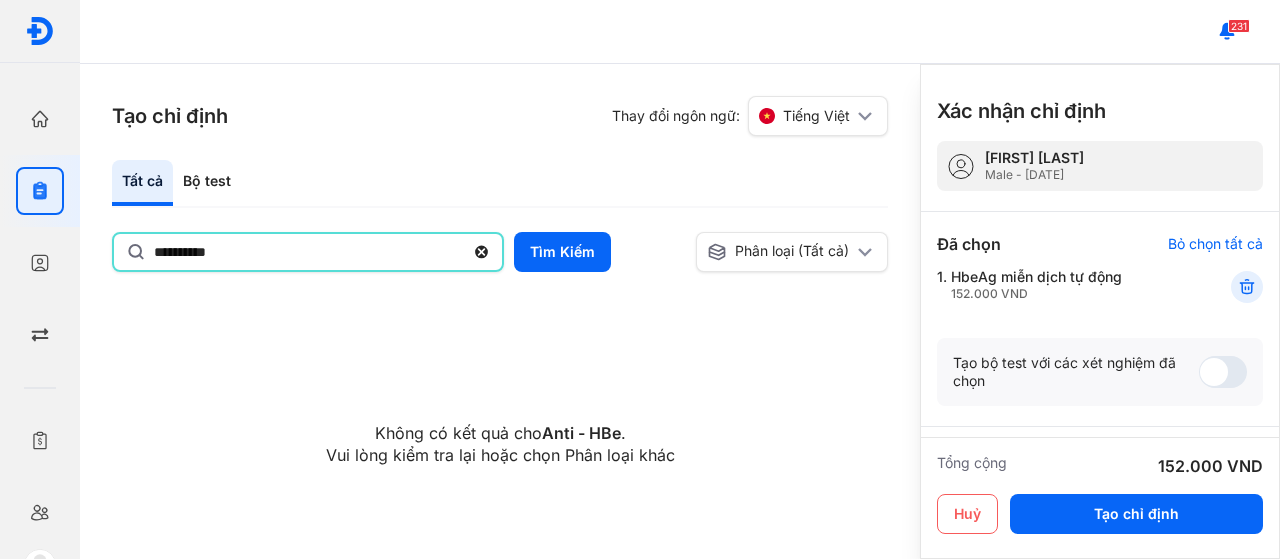 drag, startPoint x: 178, startPoint y: 251, endPoint x: 331, endPoint y: 263, distance: 153.46986 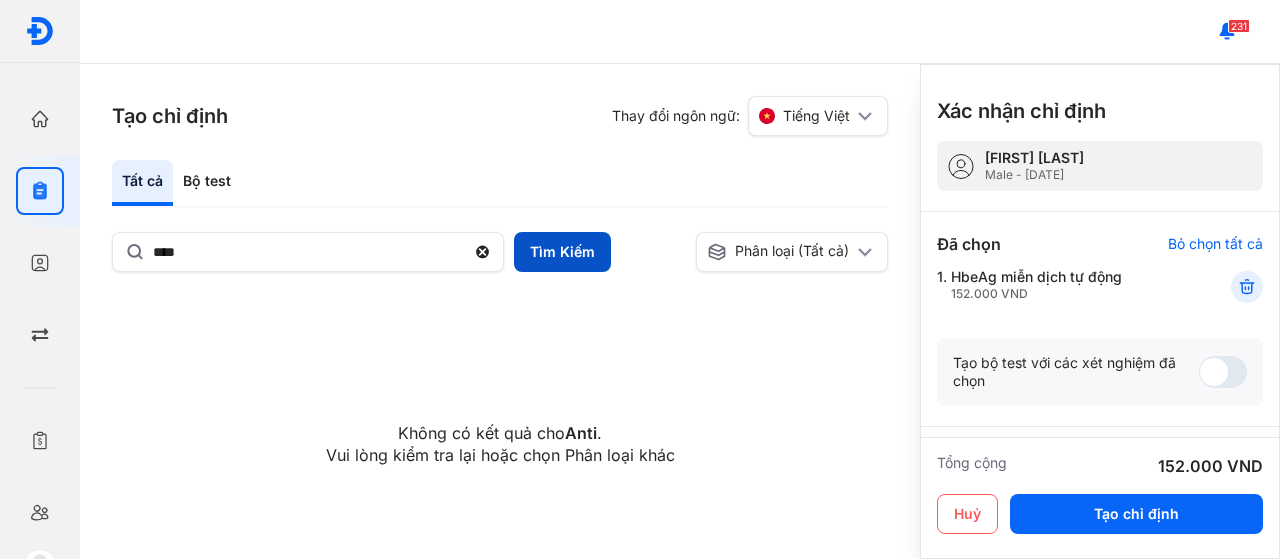 click on "Tìm Kiếm" at bounding box center (562, 252) 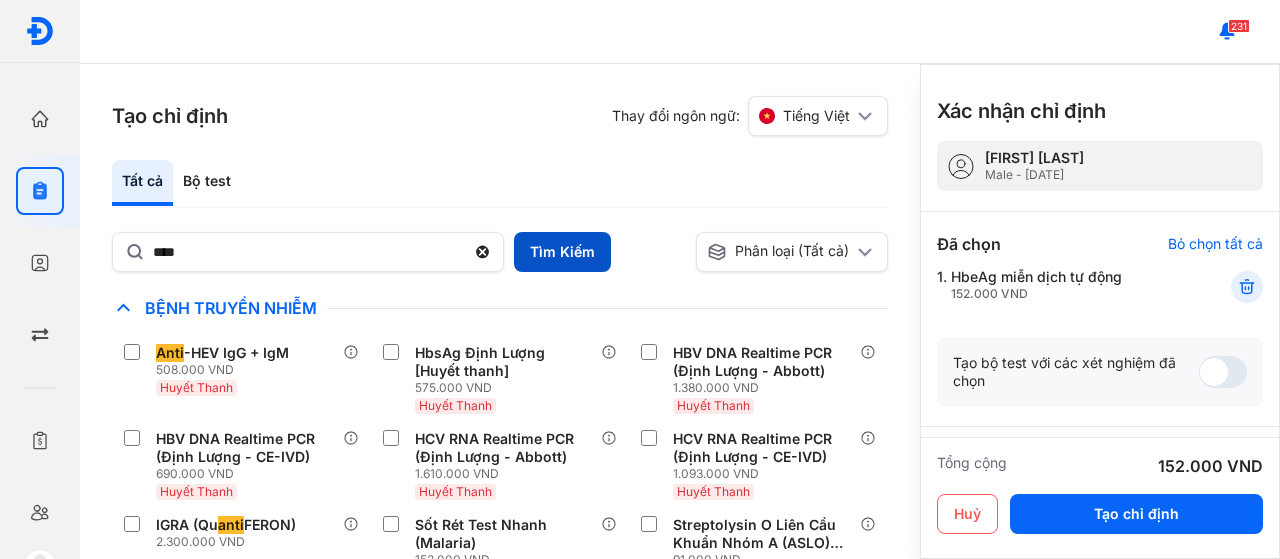 click on "Tìm Kiếm" at bounding box center [562, 252] 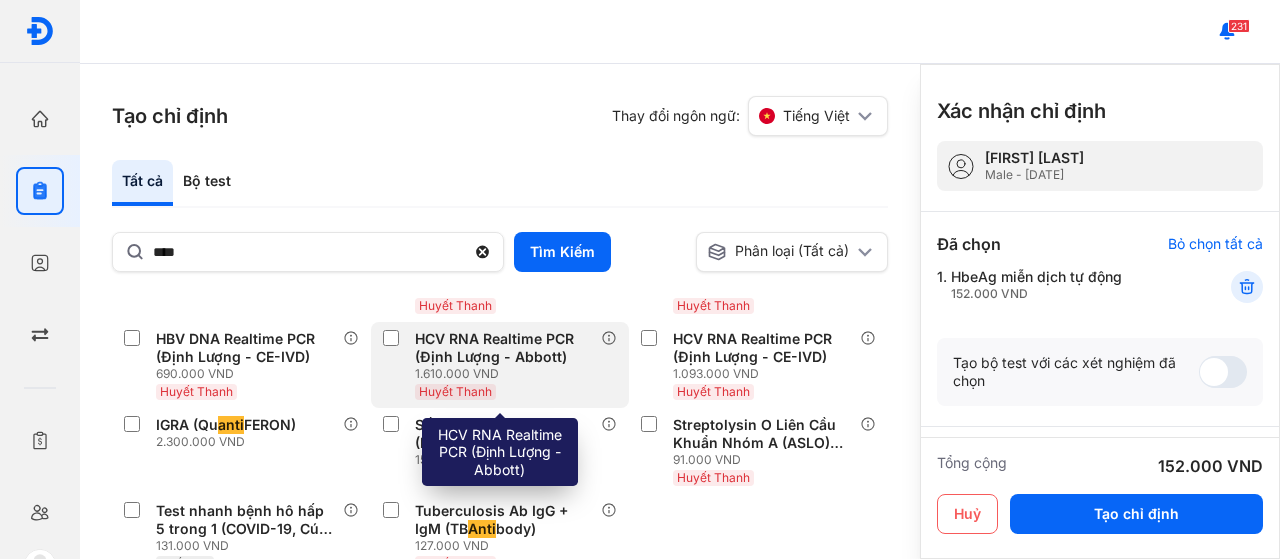 scroll, scrollTop: 0, scrollLeft: 0, axis: both 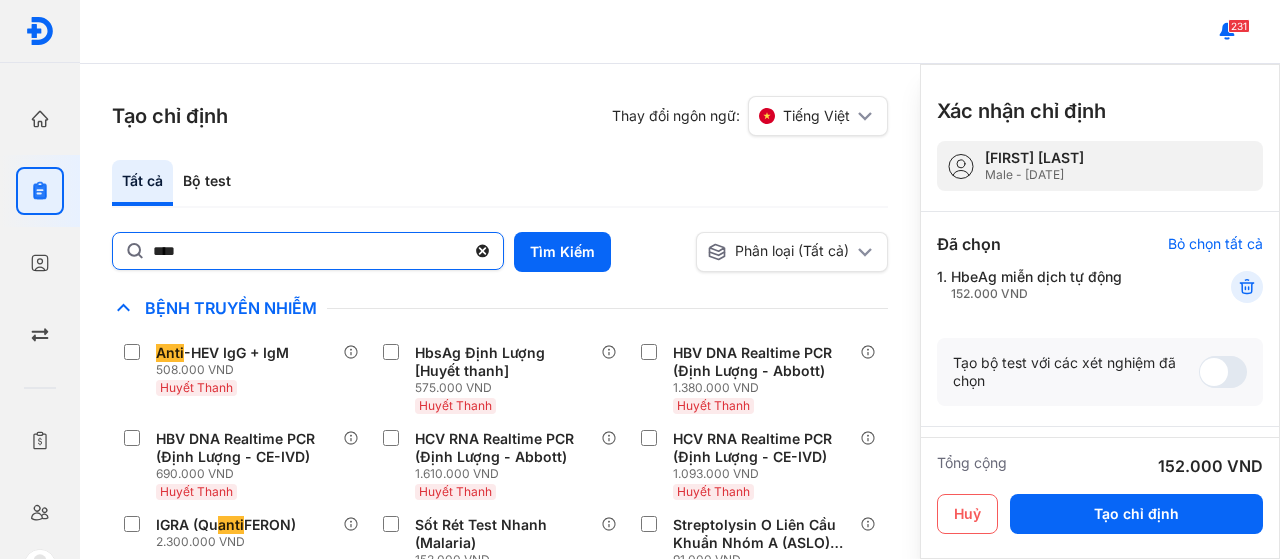 click on "****" 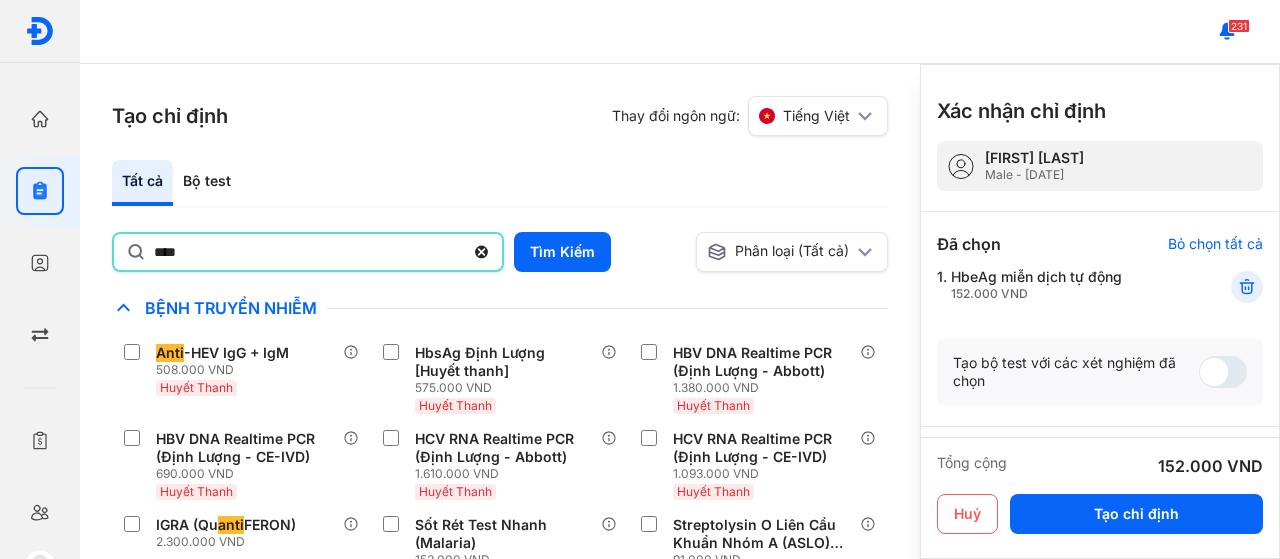 click on "****" 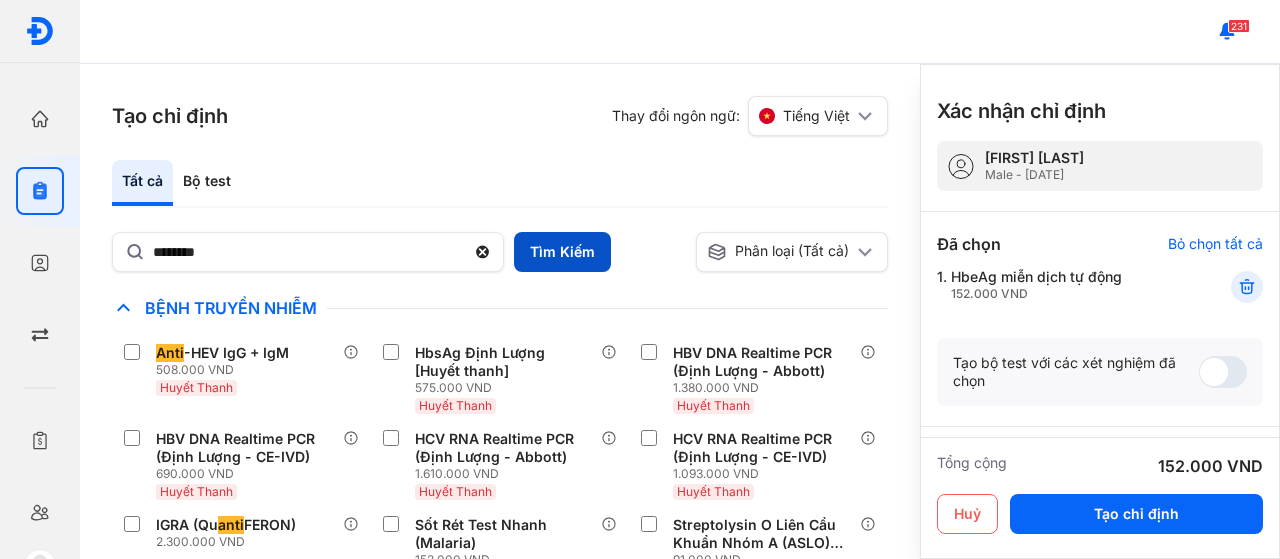 click on "Tìm Kiếm" at bounding box center [562, 252] 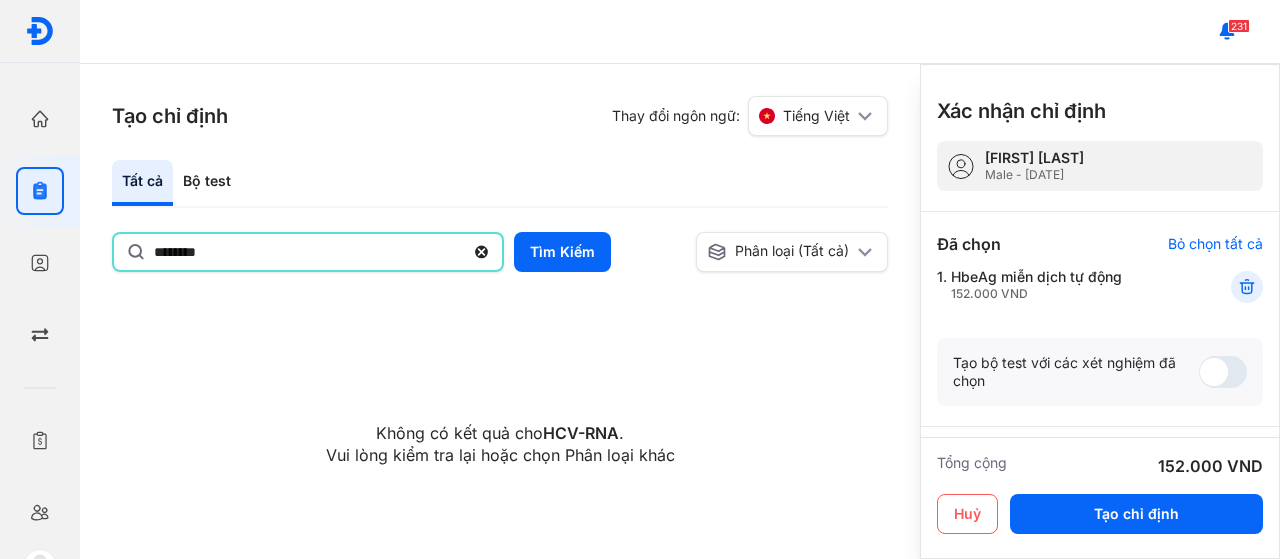 drag, startPoint x: 186, startPoint y: 250, endPoint x: 288, endPoint y: 259, distance: 102.396286 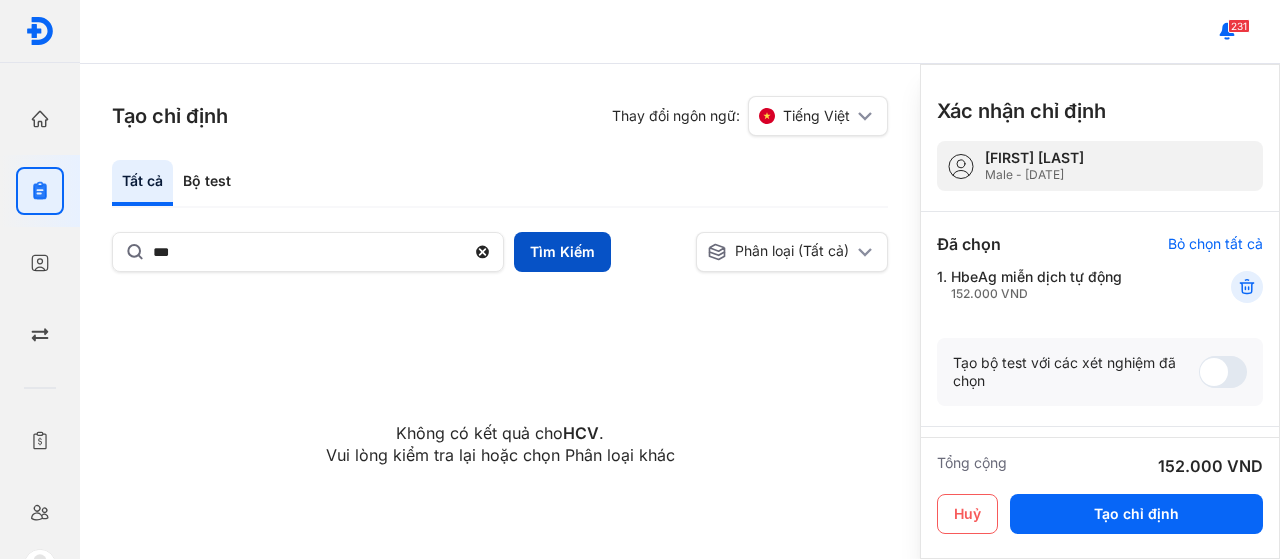 click on "Tìm Kiếm" at bounding box center (562, 252) 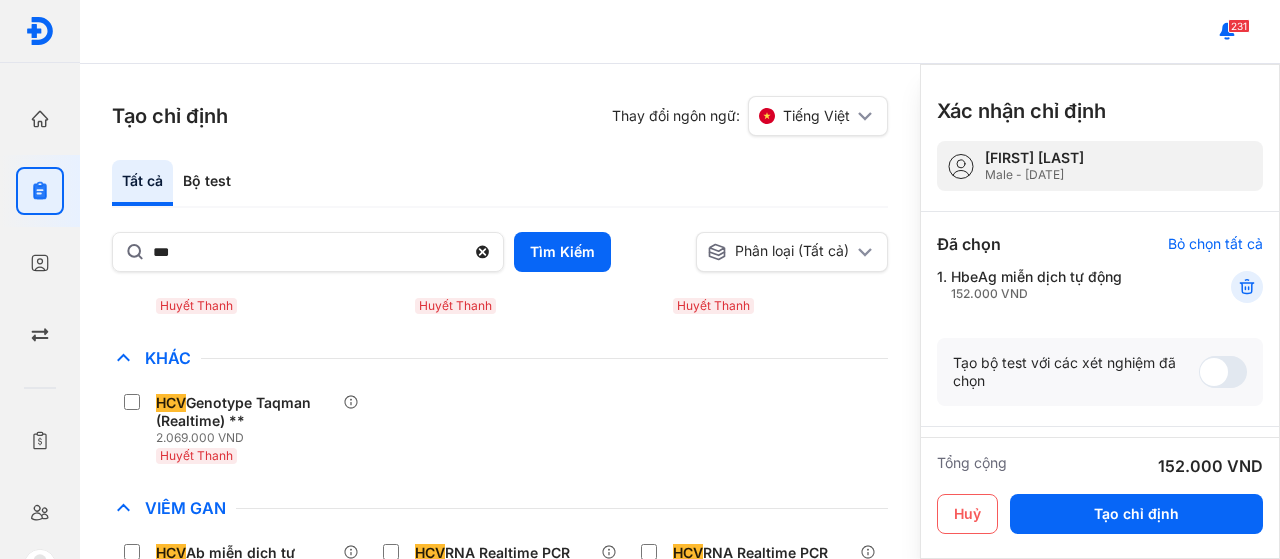 scroll, scrollTop: 186, scrollLeft: 0, axis: vertical 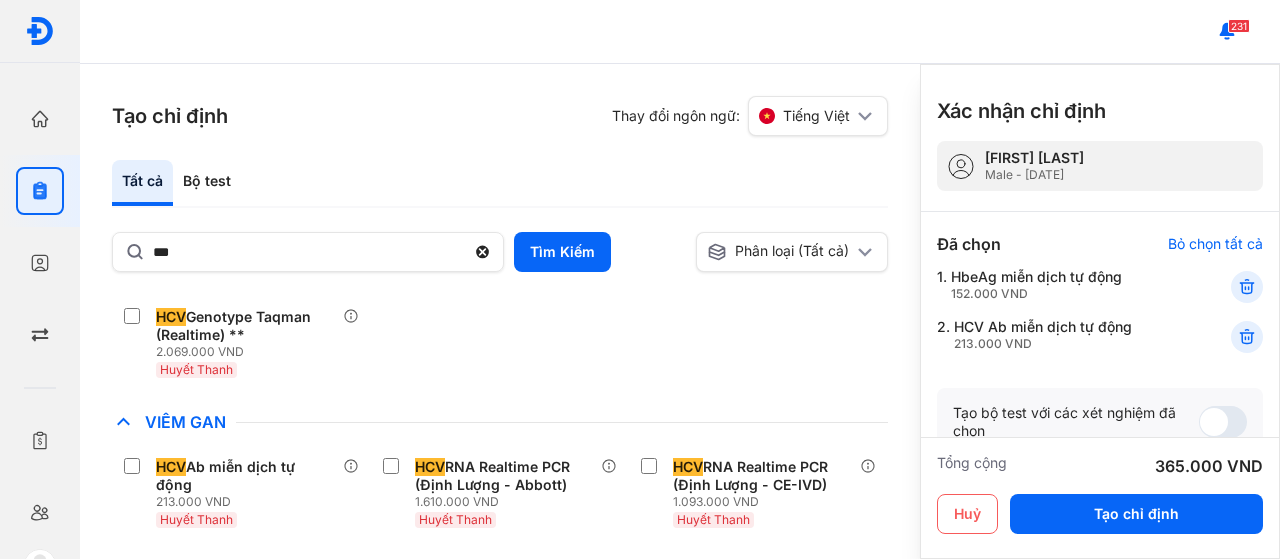 click on "Xác nhận chỉ định [FIRST] [LAST] Male - [DATE] Đã chọn Bỏ chọn tất cả Vui lòng chọn test để tạo chỉ định 1.  HbeAg miễn dịch tự động  152.000 VND 2.  HCV Ab miễn dịch tự động  213.000 VND Tạo bộ test với các xét nghiệm đã chọn Ghi chú cho Diag & Bệnh nhân        Tổng cộng 365.000 VND Huỷ  Tạo chỉ định" at bounding box center (1100, 311) 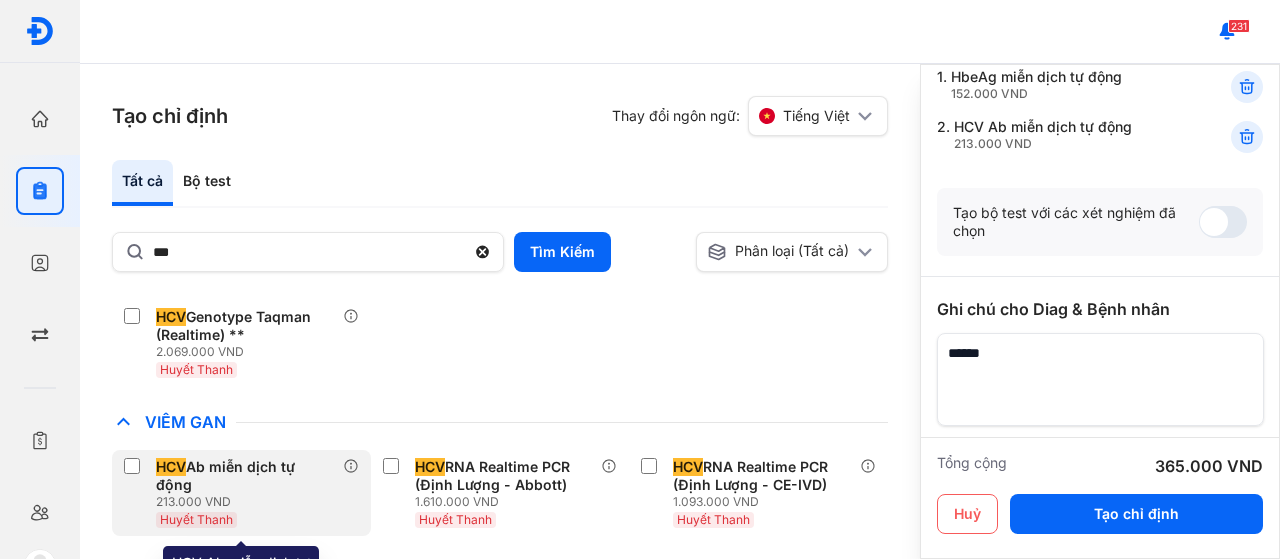 click on "HCV  Ab miễn dịch tự động" at bounding box center [245, 476] 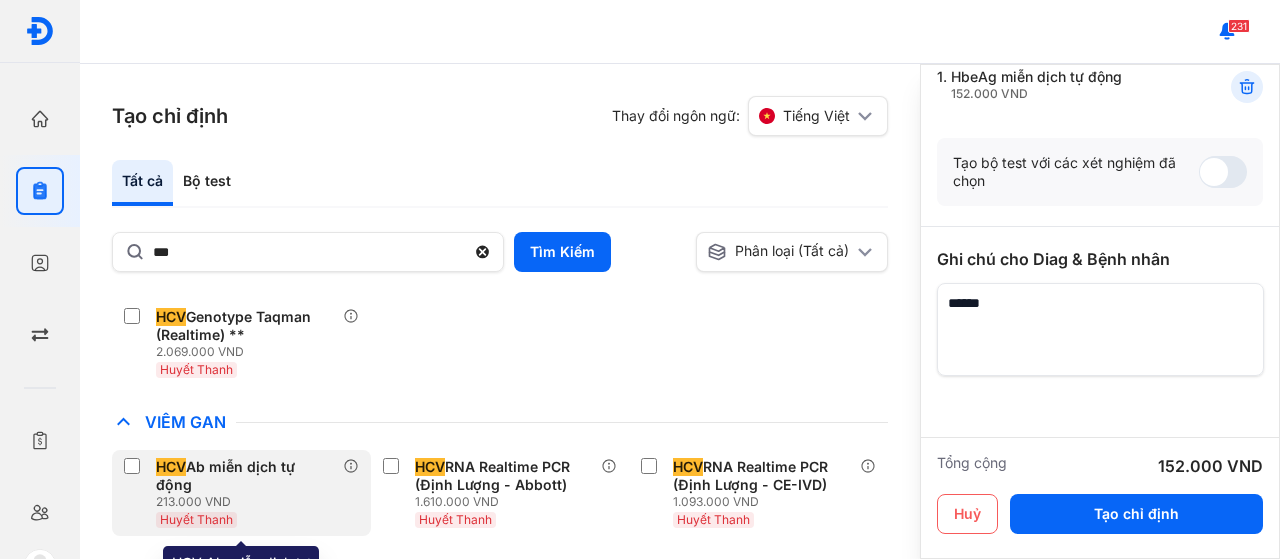 click on "HCV  Ab miễn dịch tự động" at bounding box center (245, 476) 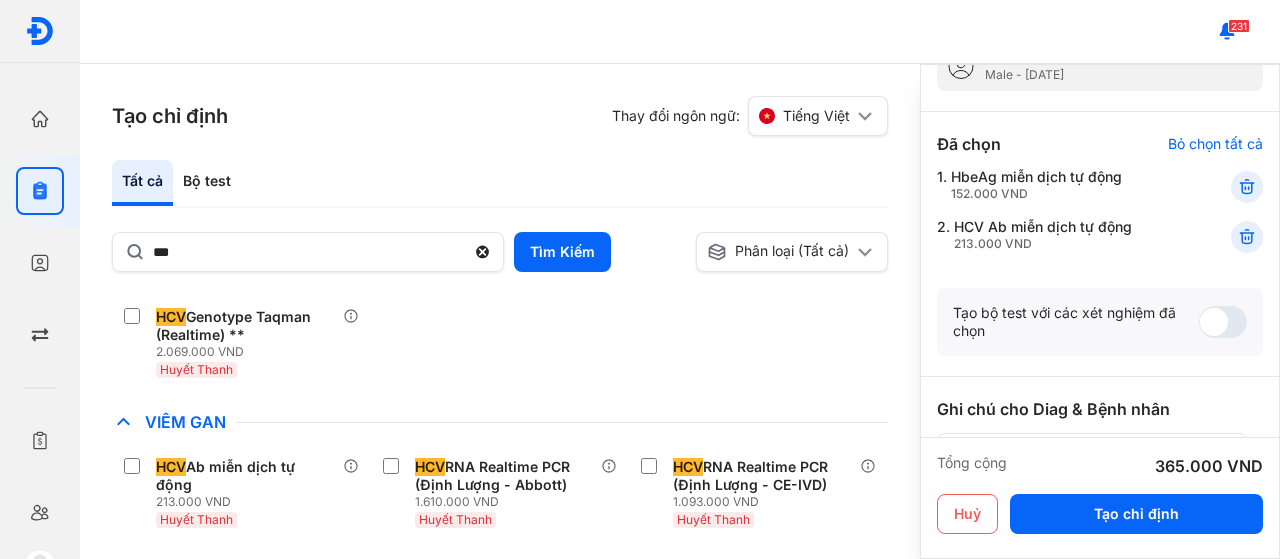 scroll, scrollTop: 0, scrollLeft: 0, axis: both 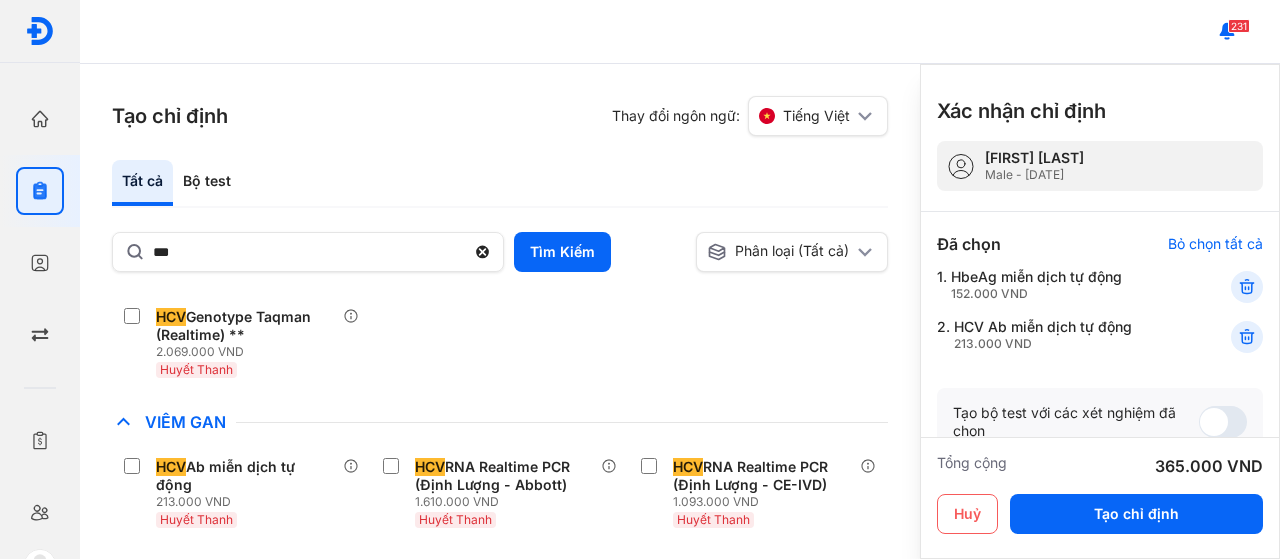 drag, startPoint x: 956, startPoint y: 327, endPoint x: 1000, endPoint y: 332, distance: 44.28318 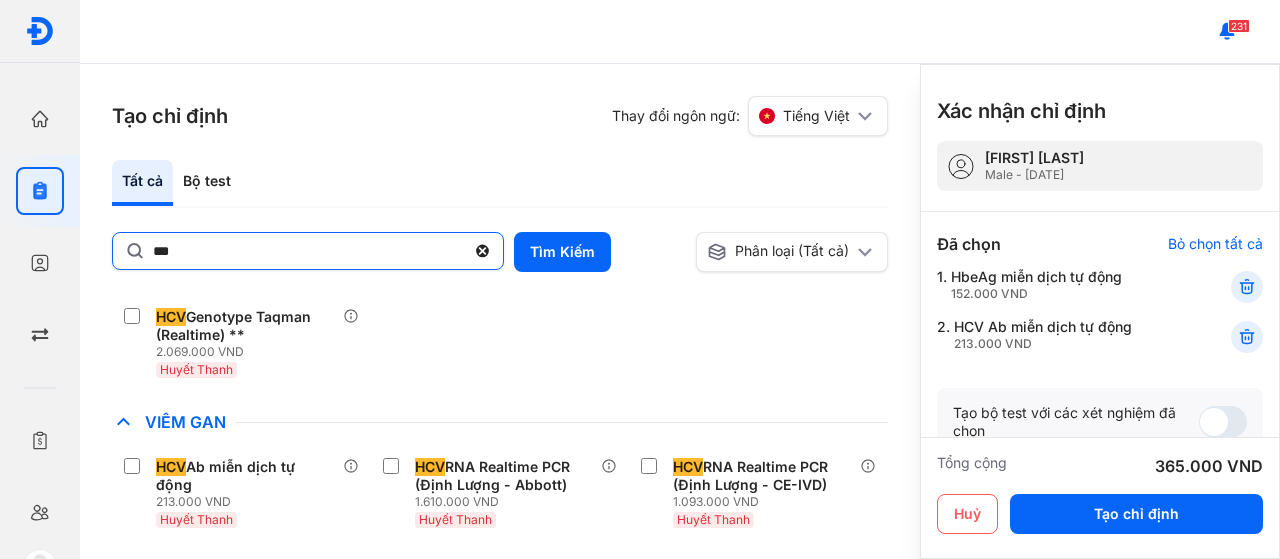 click on "***" 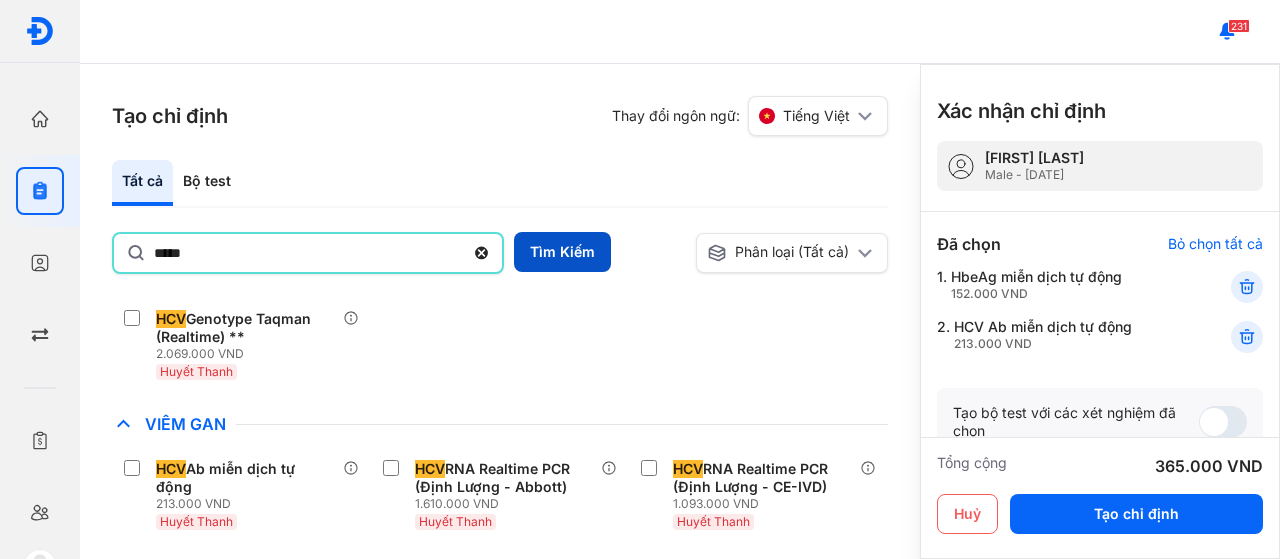 click on "Tìm Kiếm" at bounding box center [562, 252] 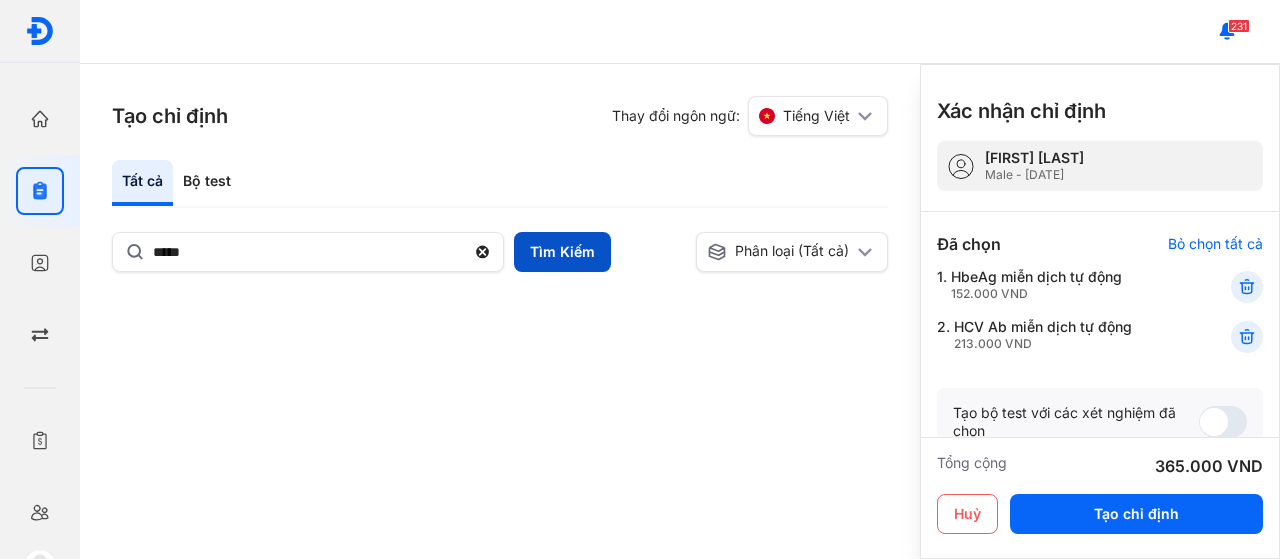 scroll, scrollTop: 0, scrollLeft: 0, axis: both 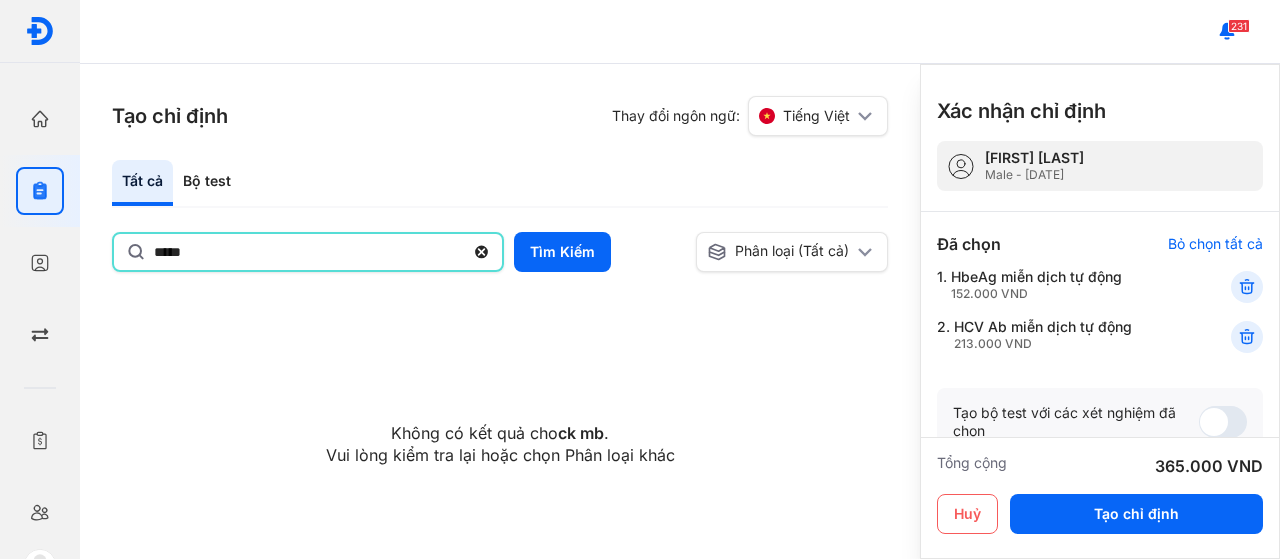 click on "*****" 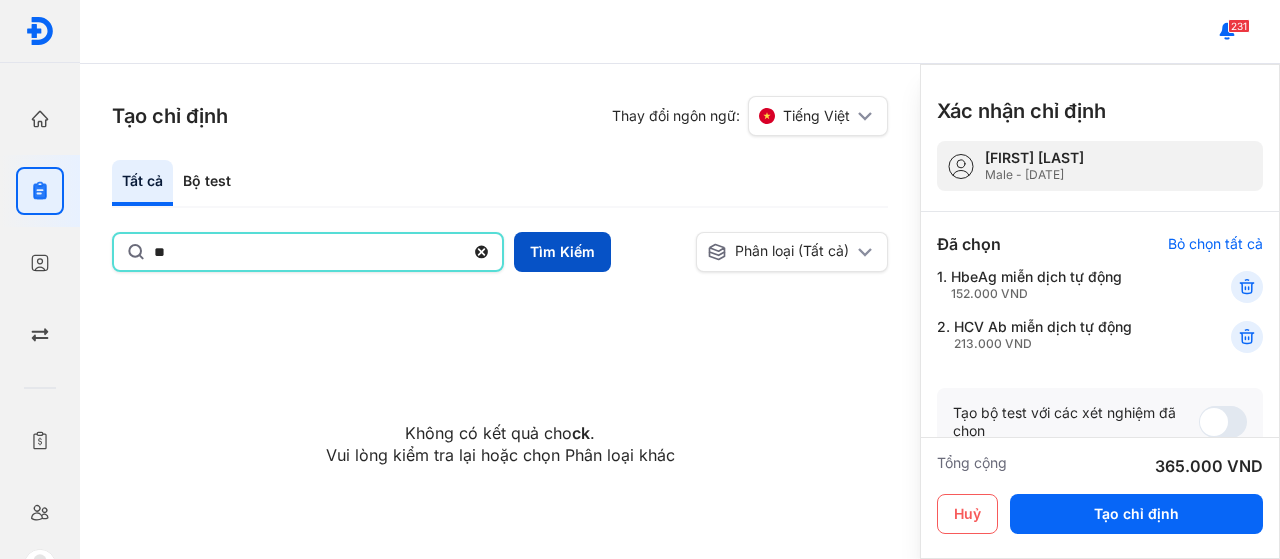 type on "**" 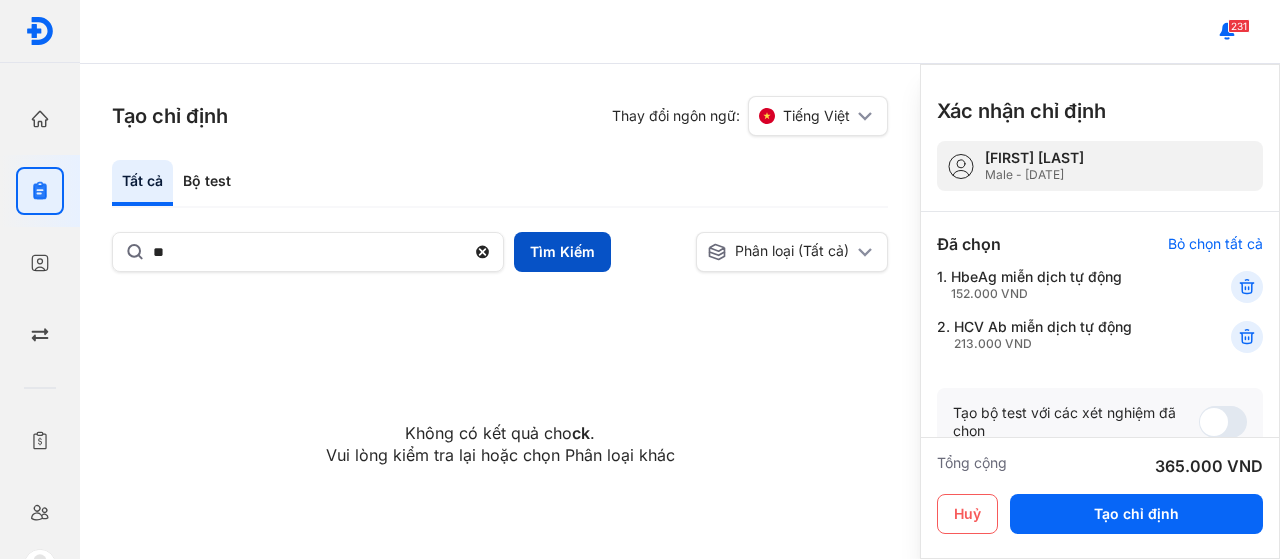 click on "Tìm Kiếm" at bounding box center [562, 252] 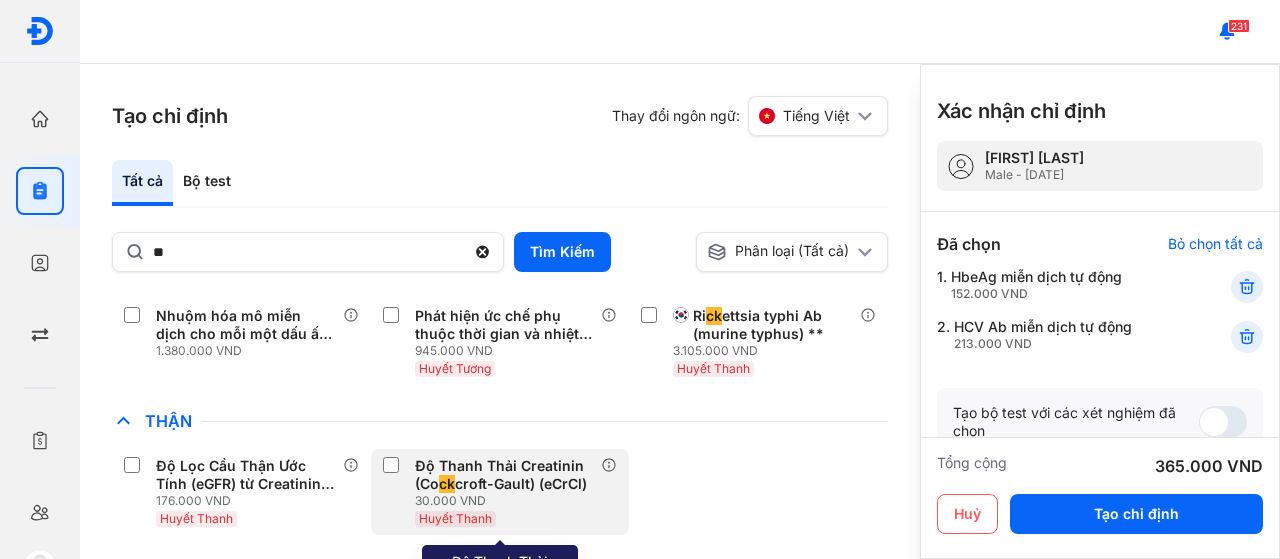 scroll, scrollTop: 1200, scrollLeft: 0, axis: vertical 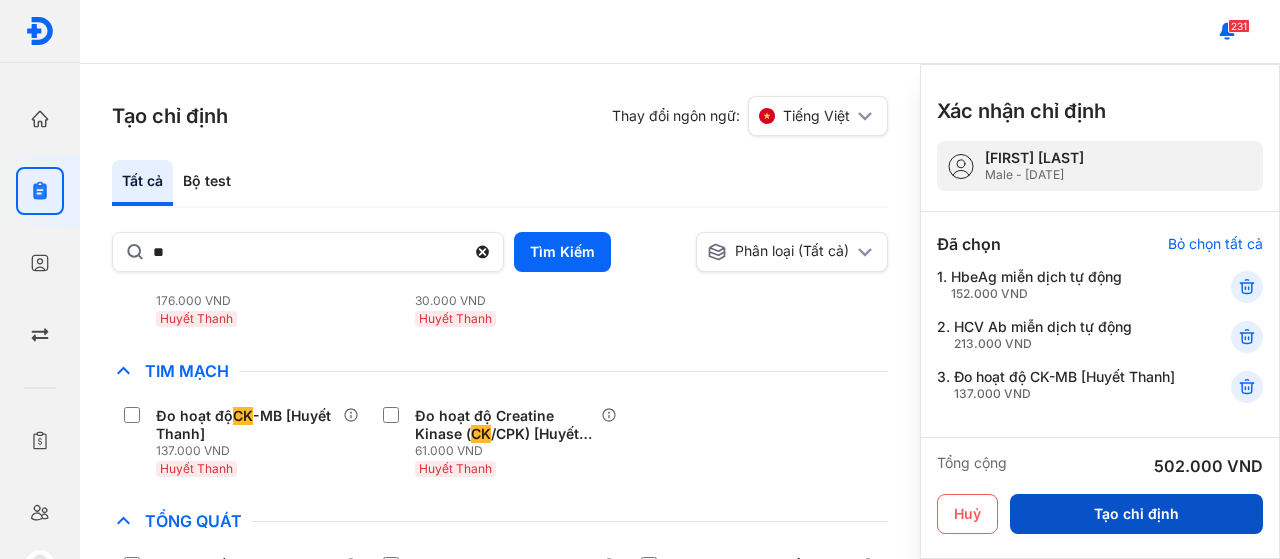 click on "Tạo chỉ định" at bounding box center [1136, 514] 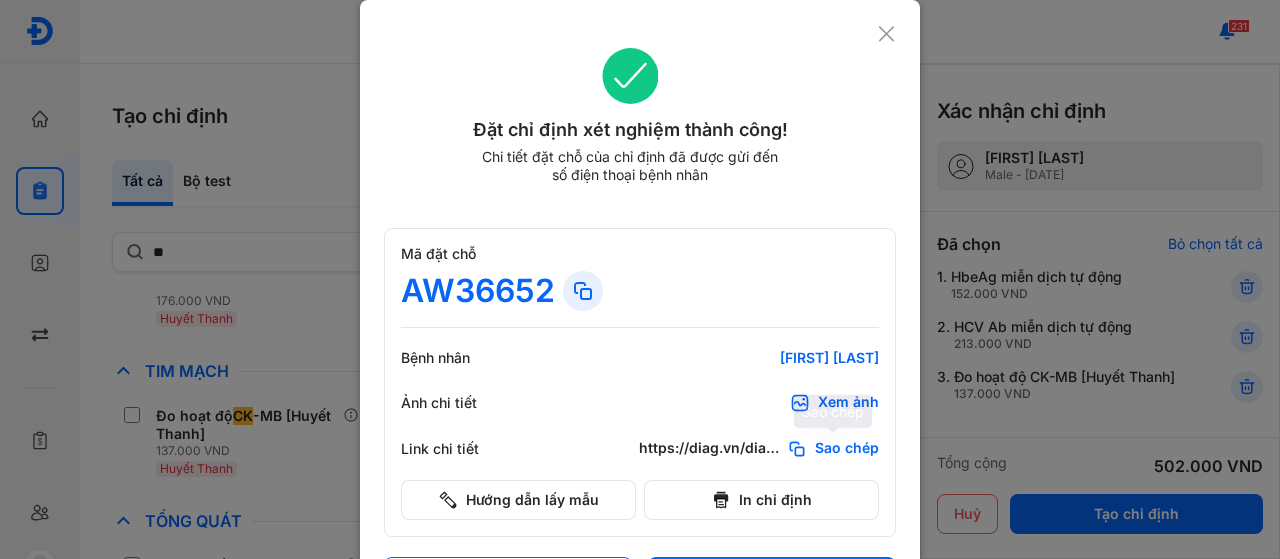 click on "Sao chép" 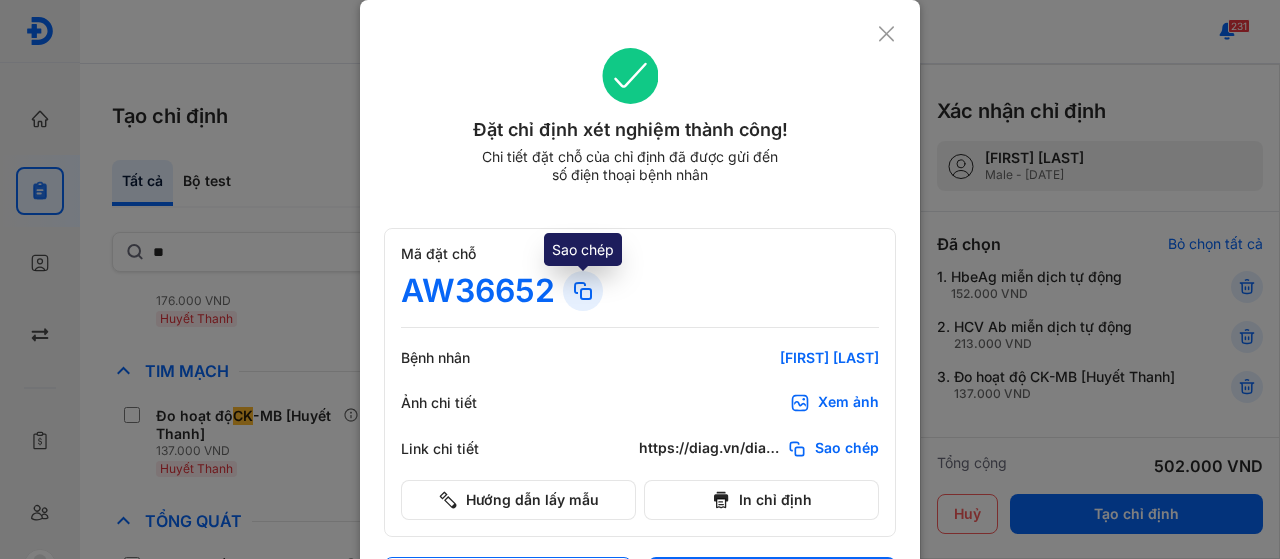 click 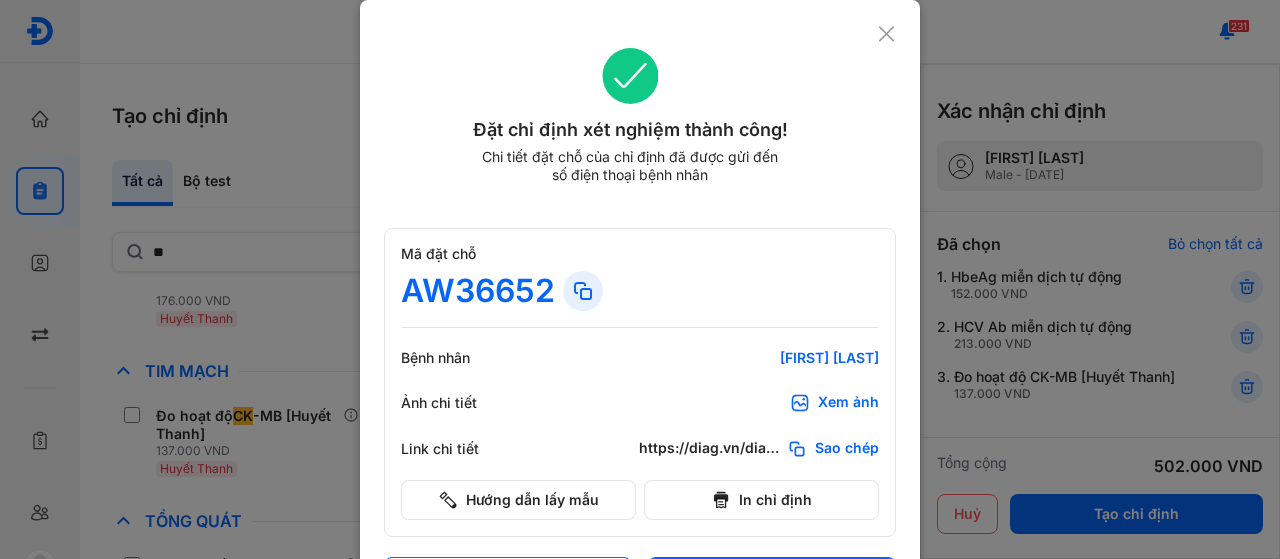 click 